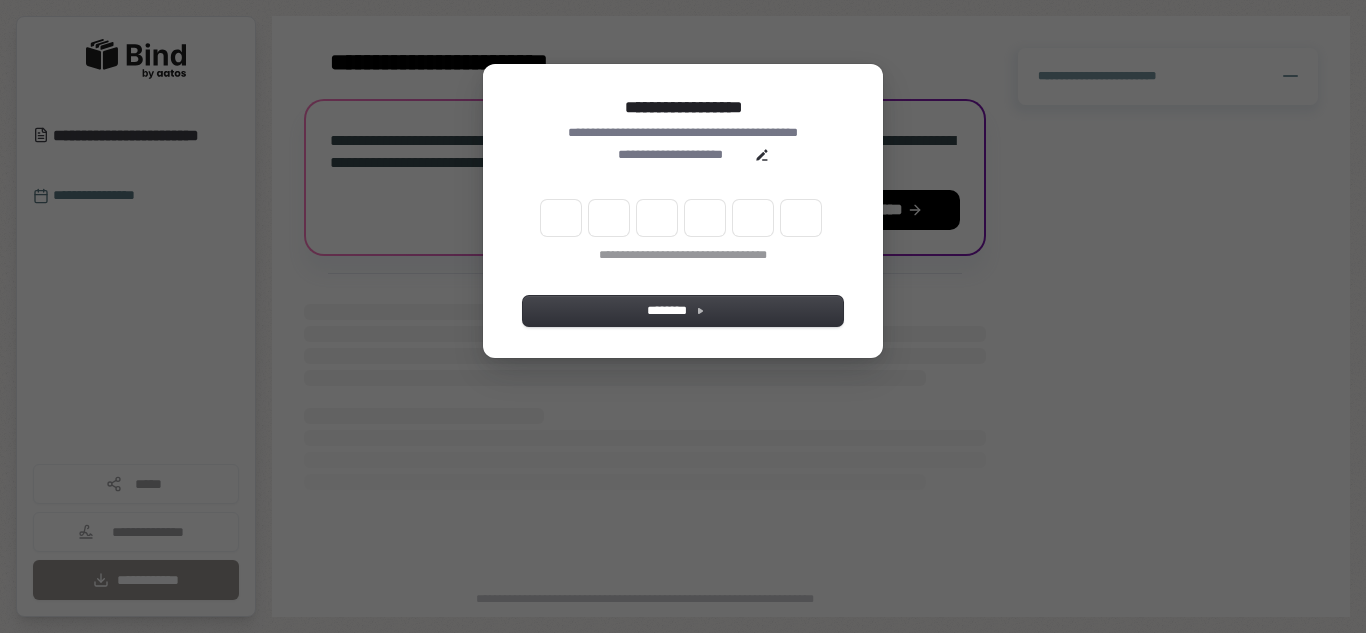 scroll, scrollTop: 0, scrollLeft: 0, axis: both 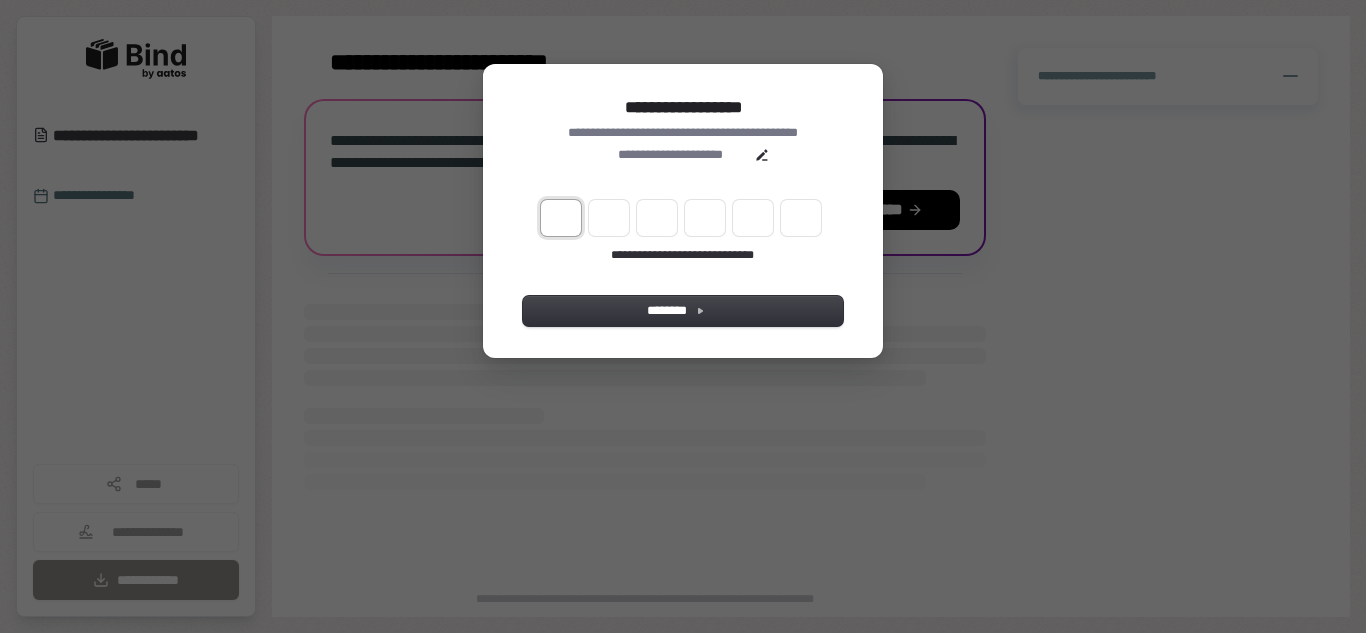type on "*" 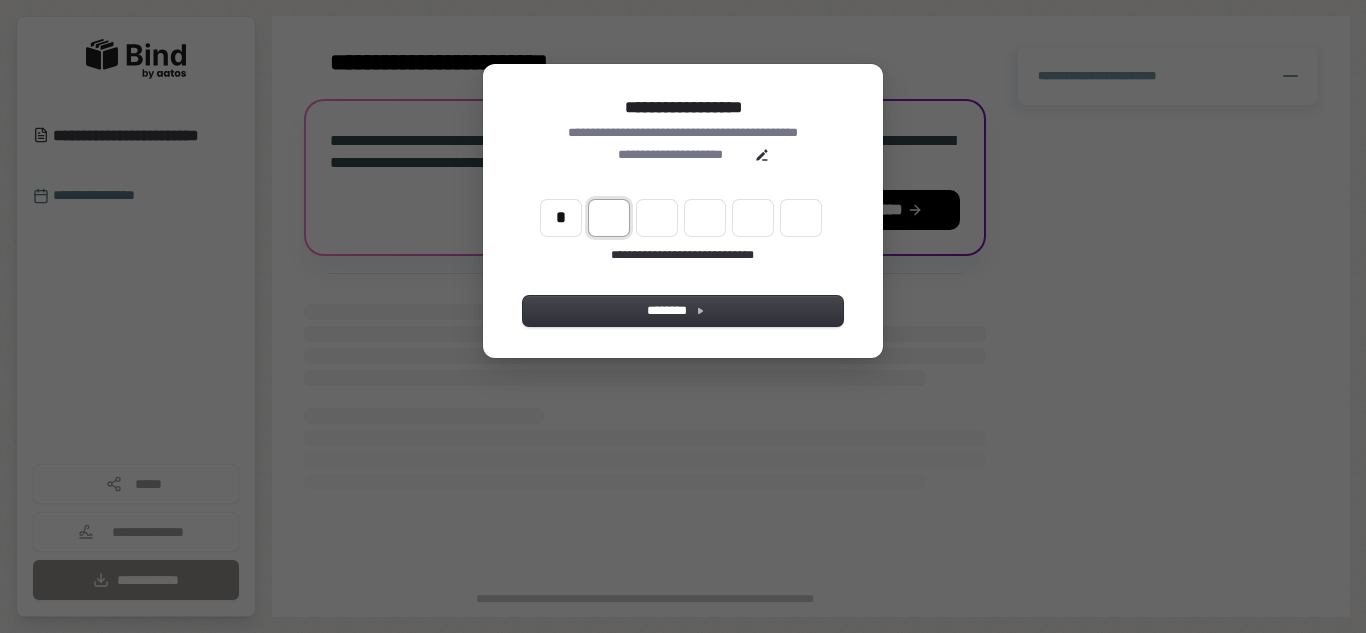 type on "*" 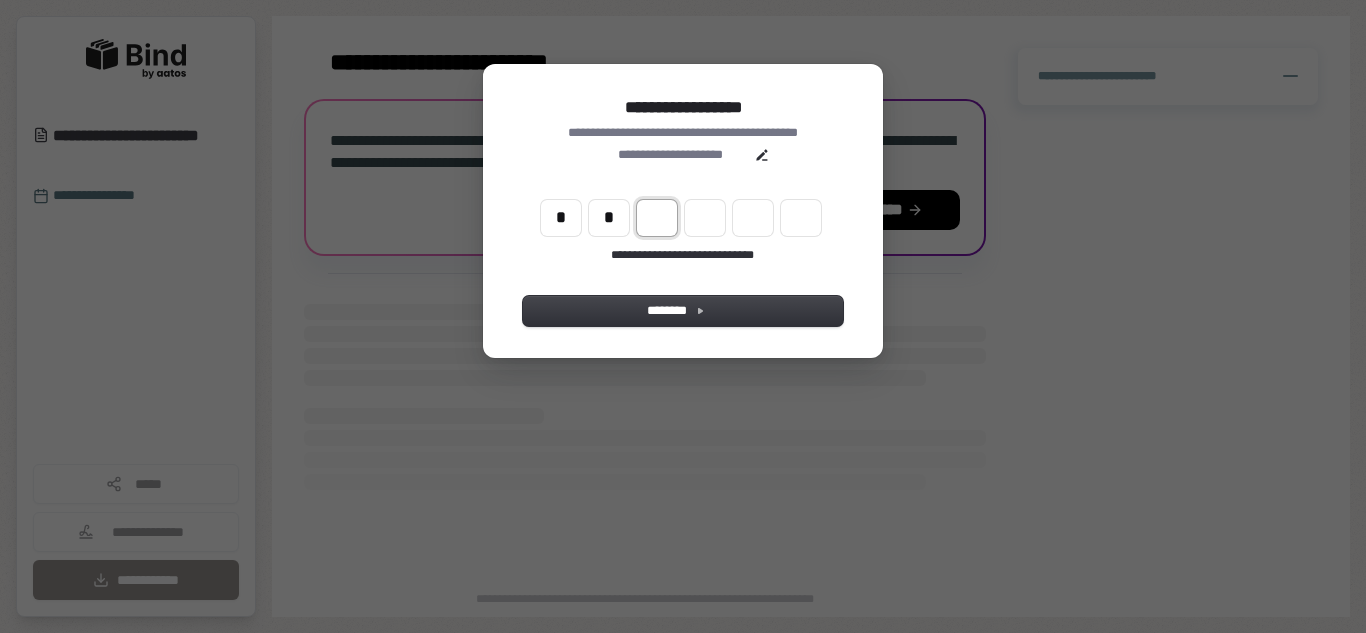 type on "*" 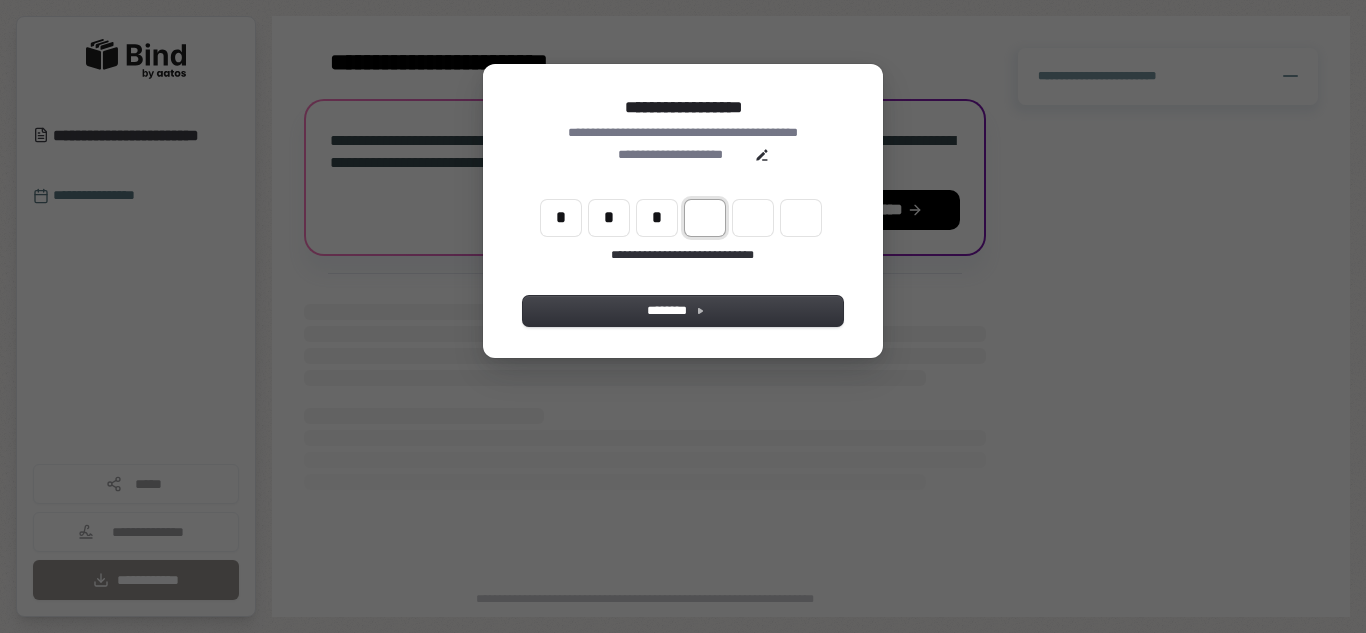 type on "*" 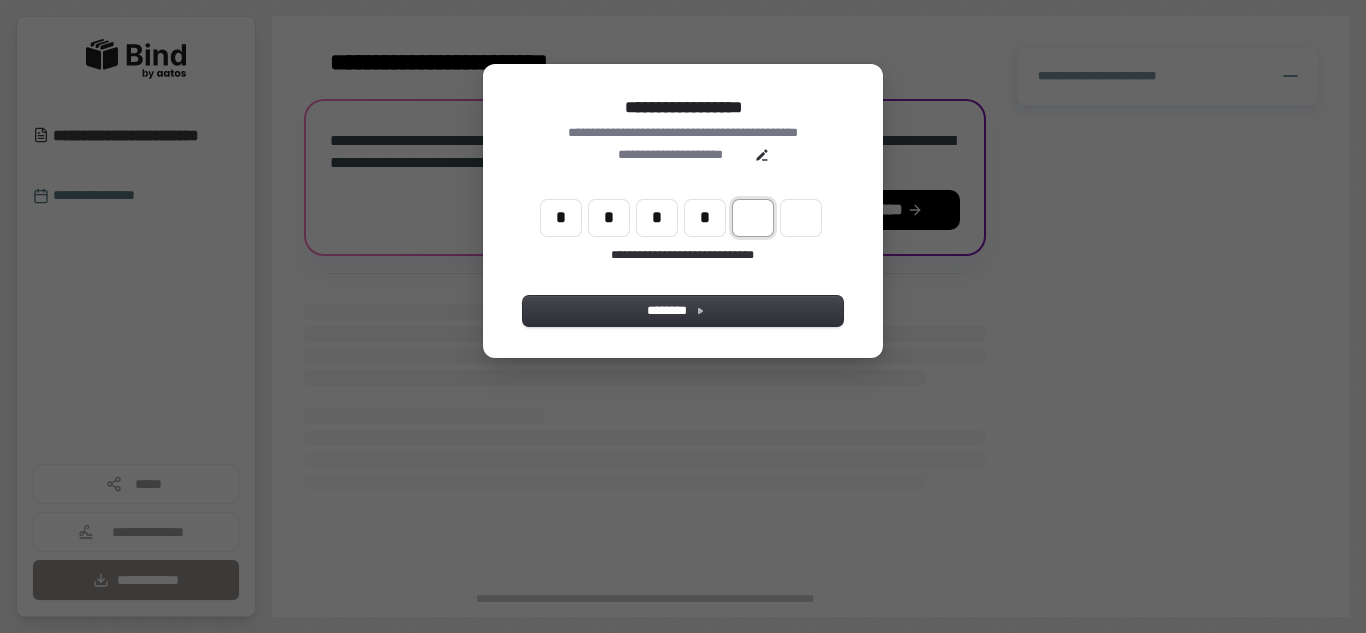 type on "*" 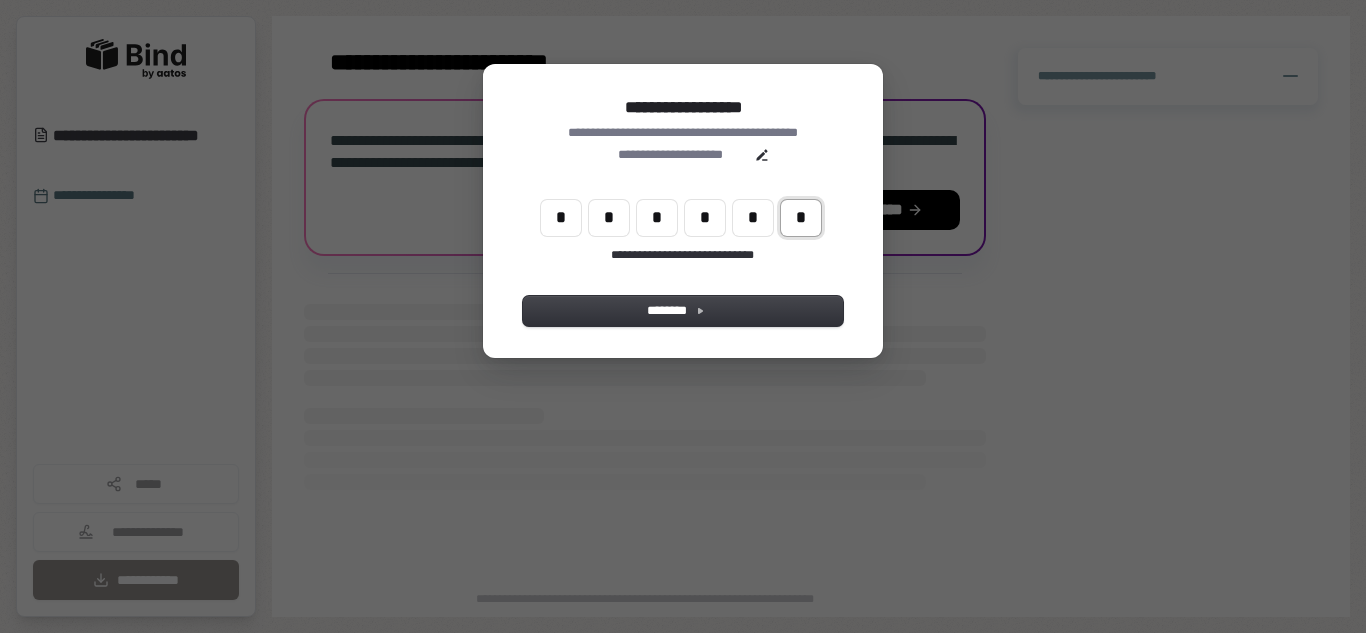 type on "*" 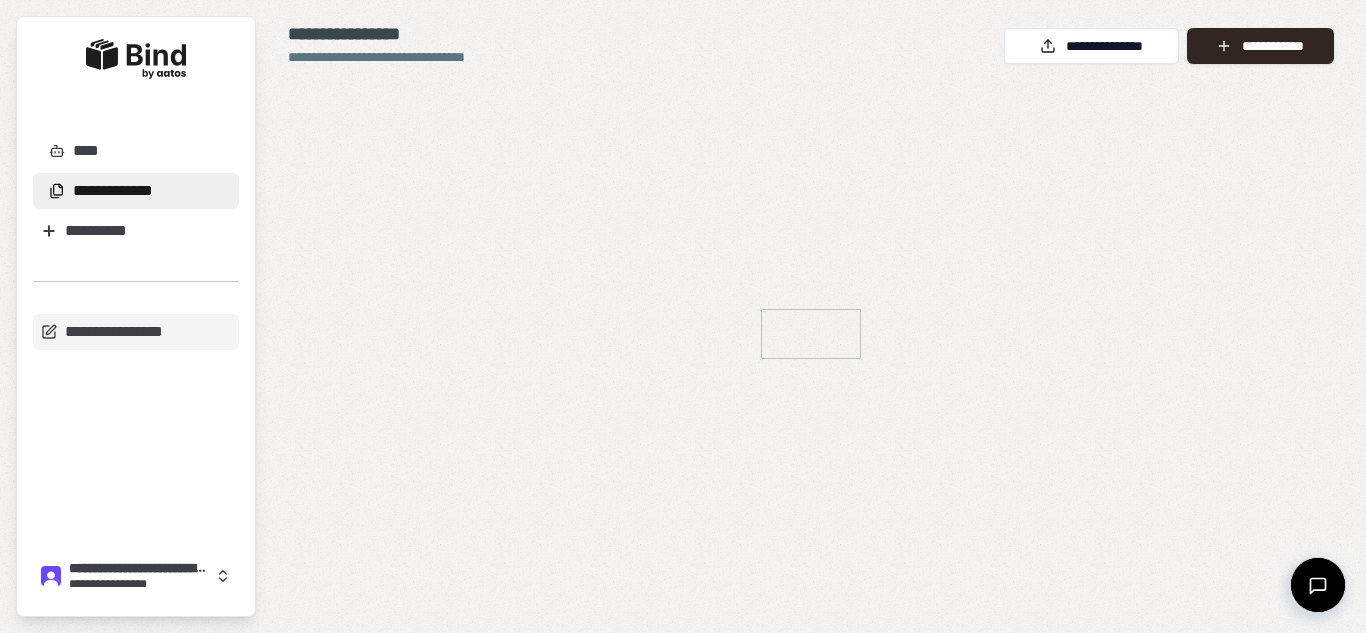 scroll, scrollTop: 0, scrollLeft: 0, axis: both 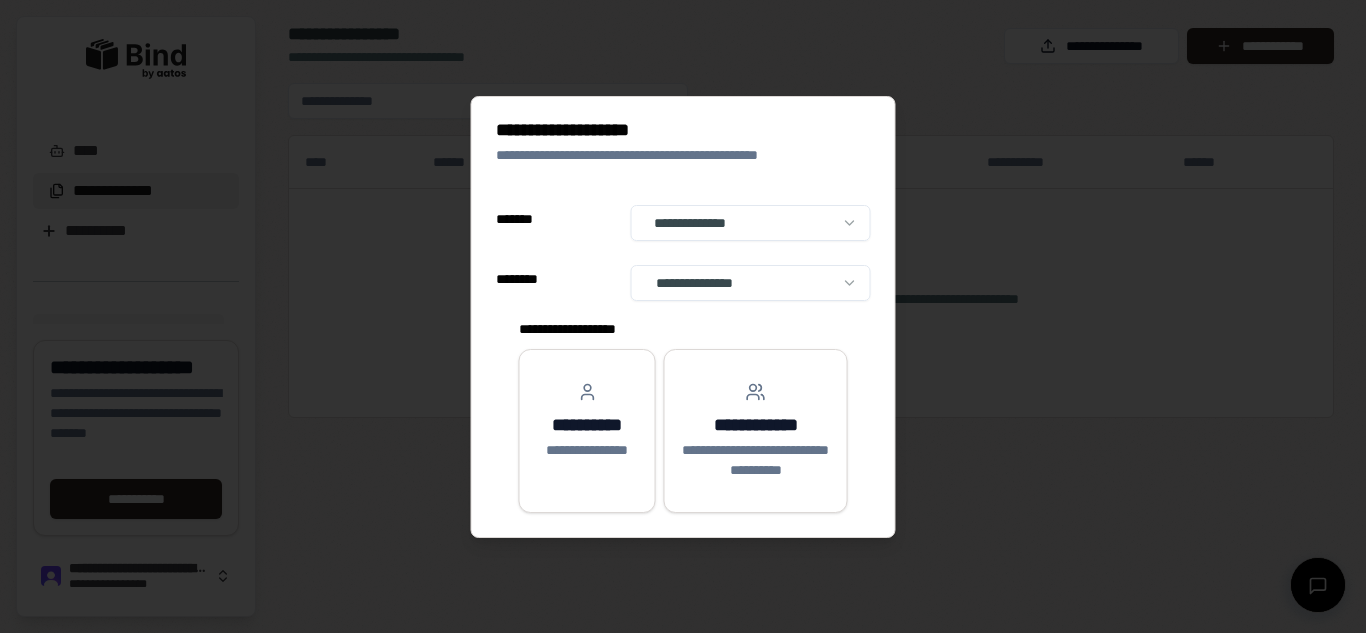 select on "**" 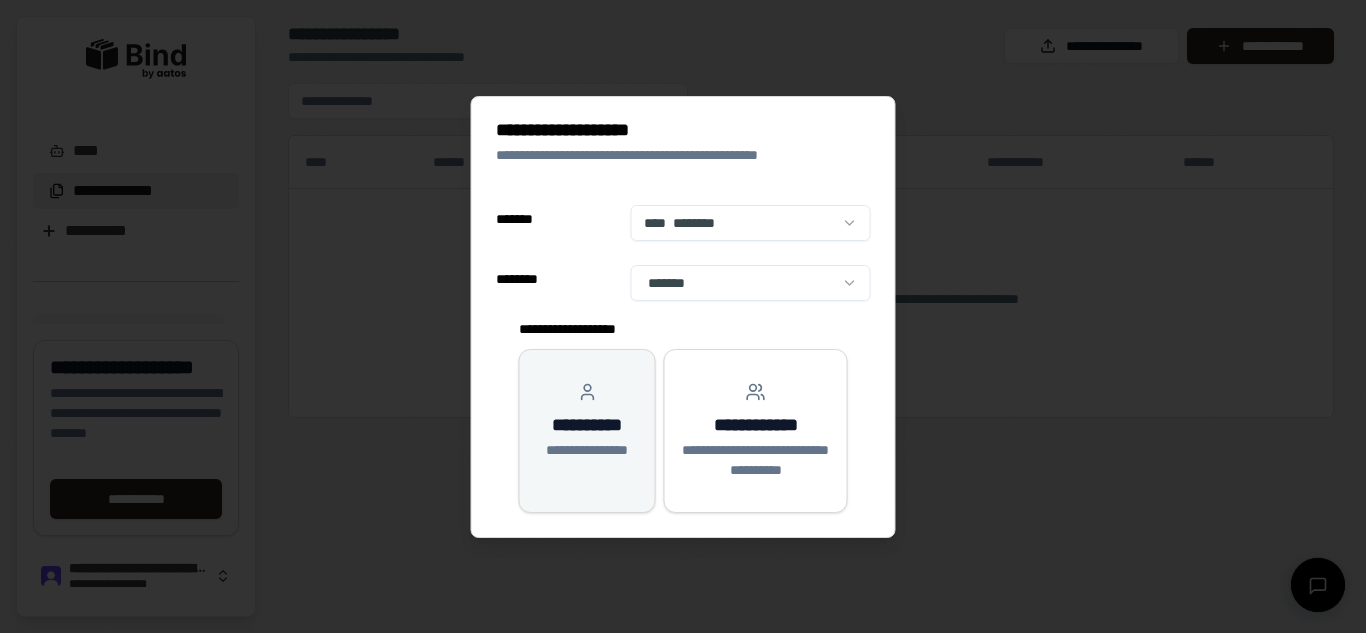 click on "**********" at bounding box center (587, 450) 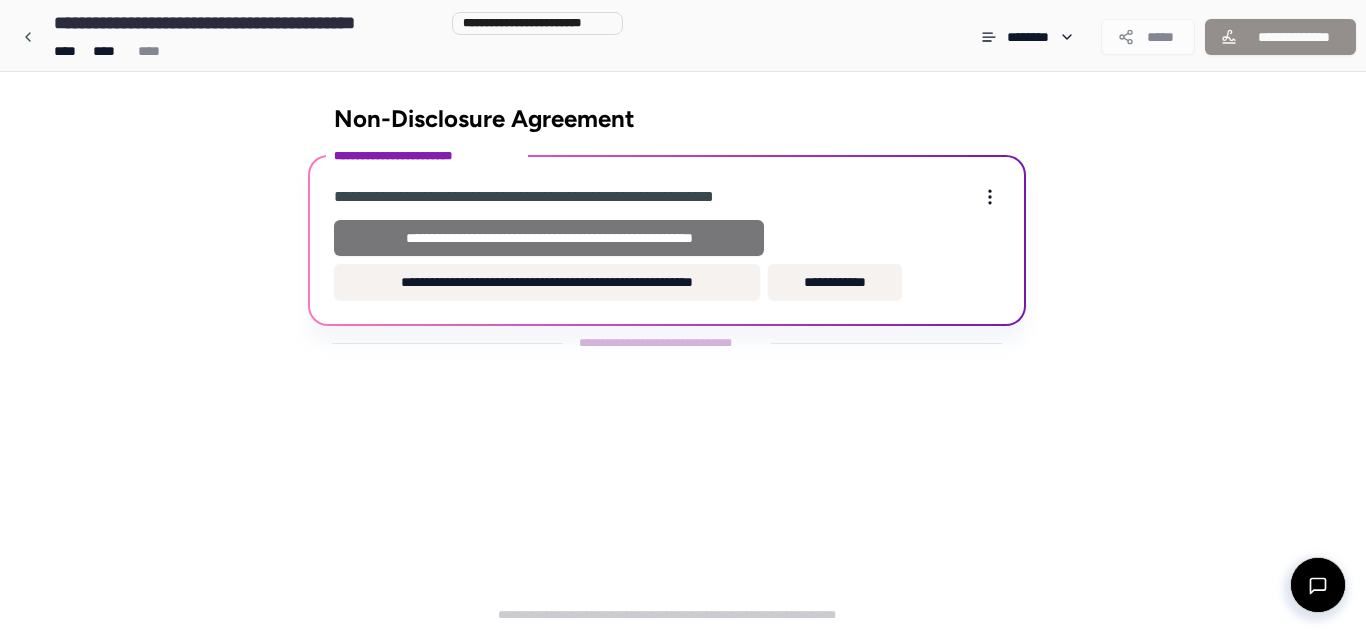click on "**********" at bounding box center (549, 238) 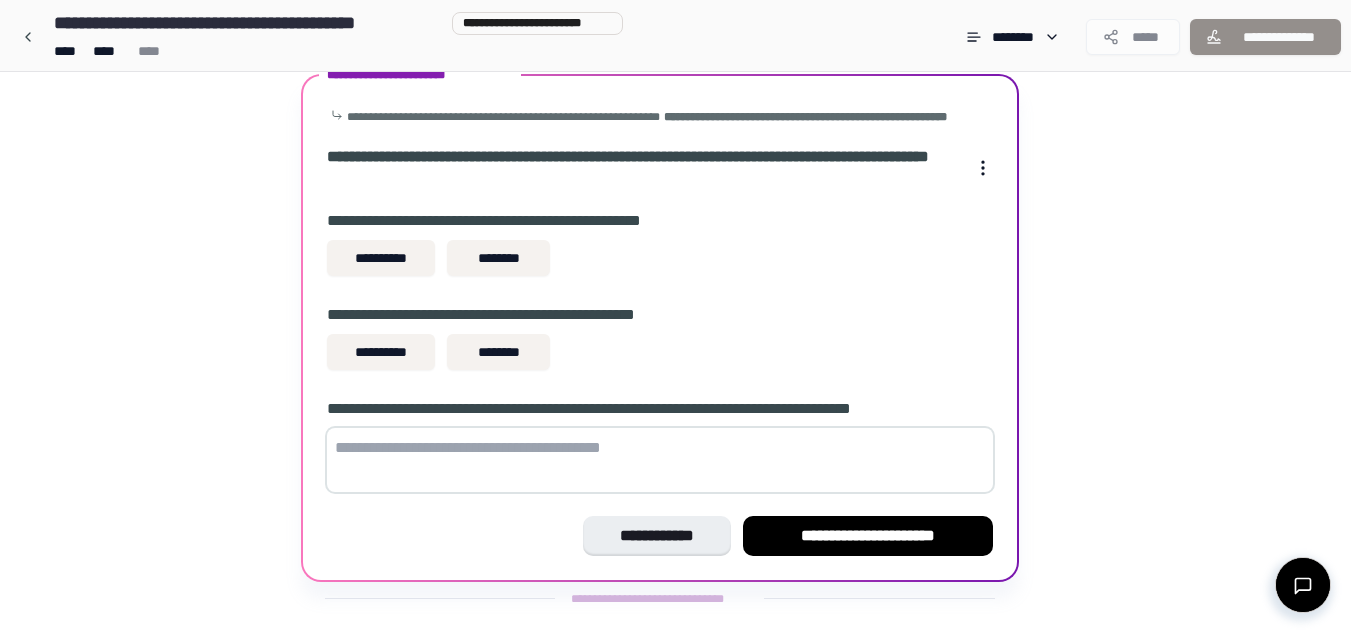 scroll, scrollTop: 125, scrollLeft: 0, axis: vertical 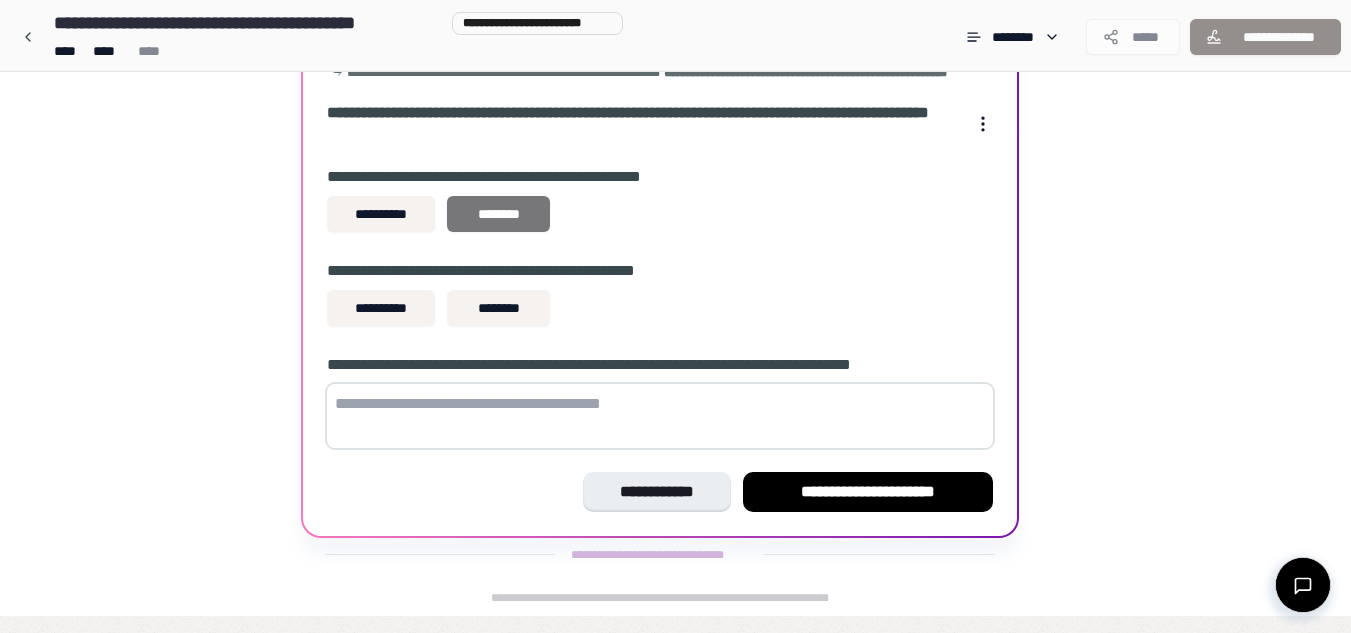 click on "********" at bounding box center (498, 214) 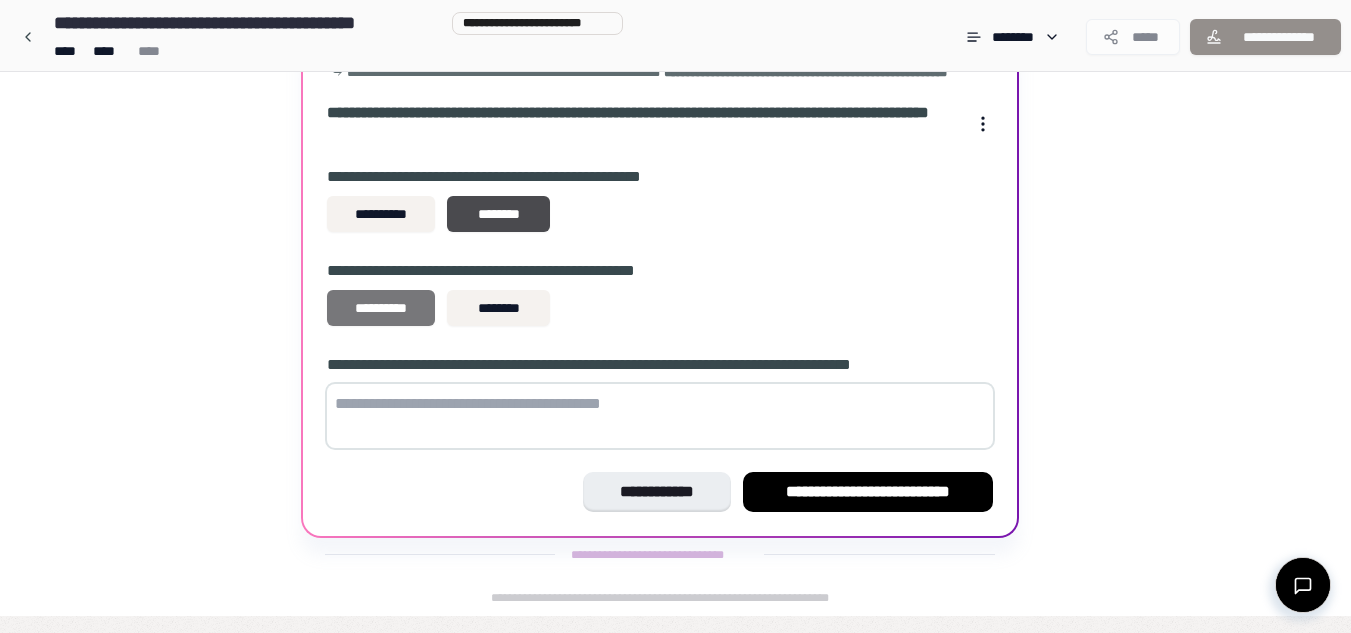 click on "**********" at bounding box center (381, 308) 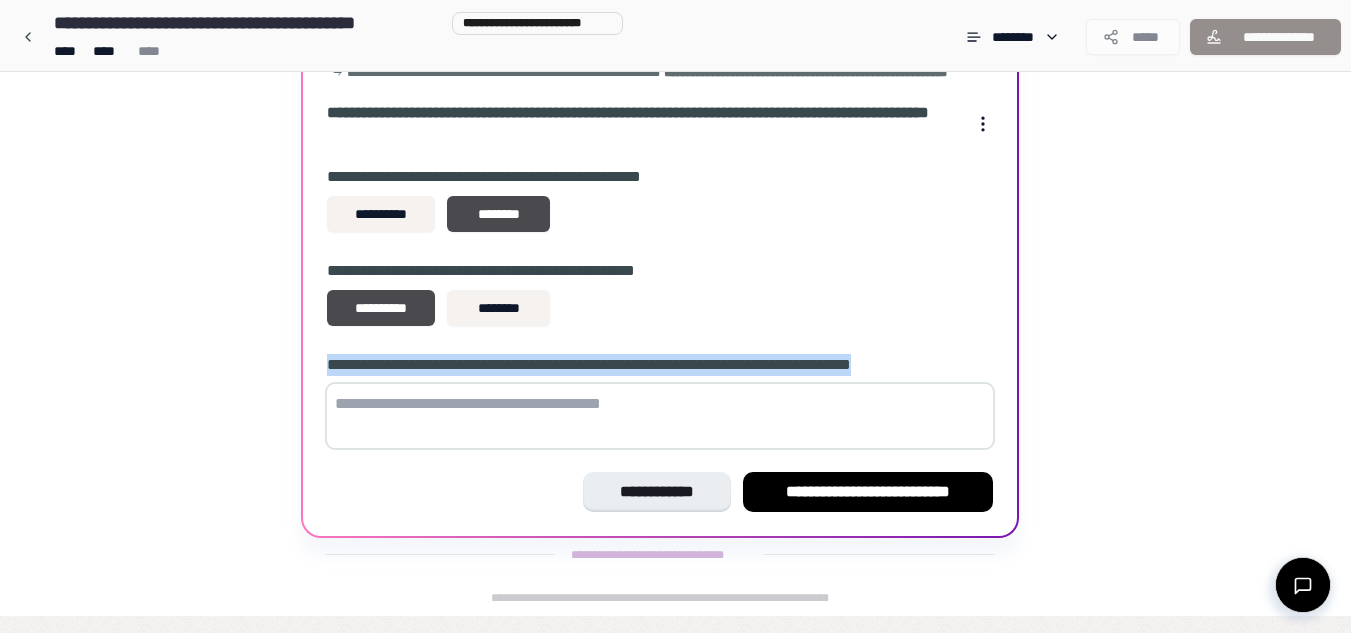 drag, startPoint x: 328, startPoint y: 381, endPoint x: 994, endPoint y: 390, distance: 666.0608 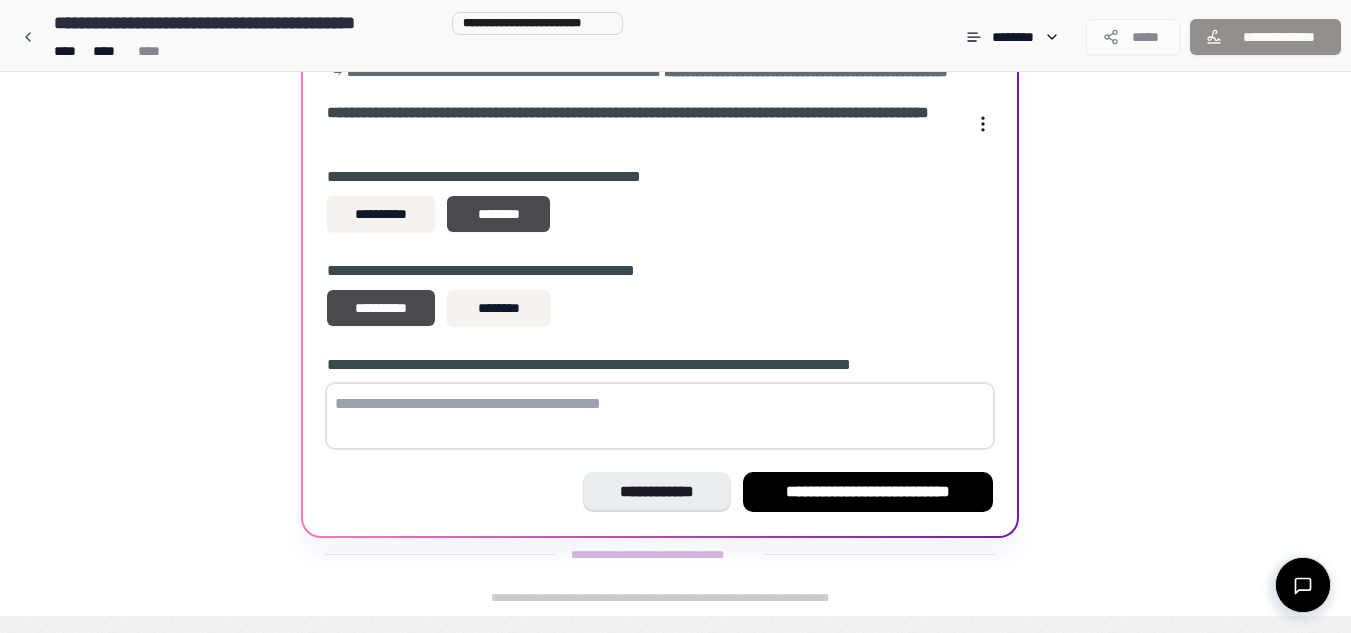 click on "**********" at bounding box center [660, 271] 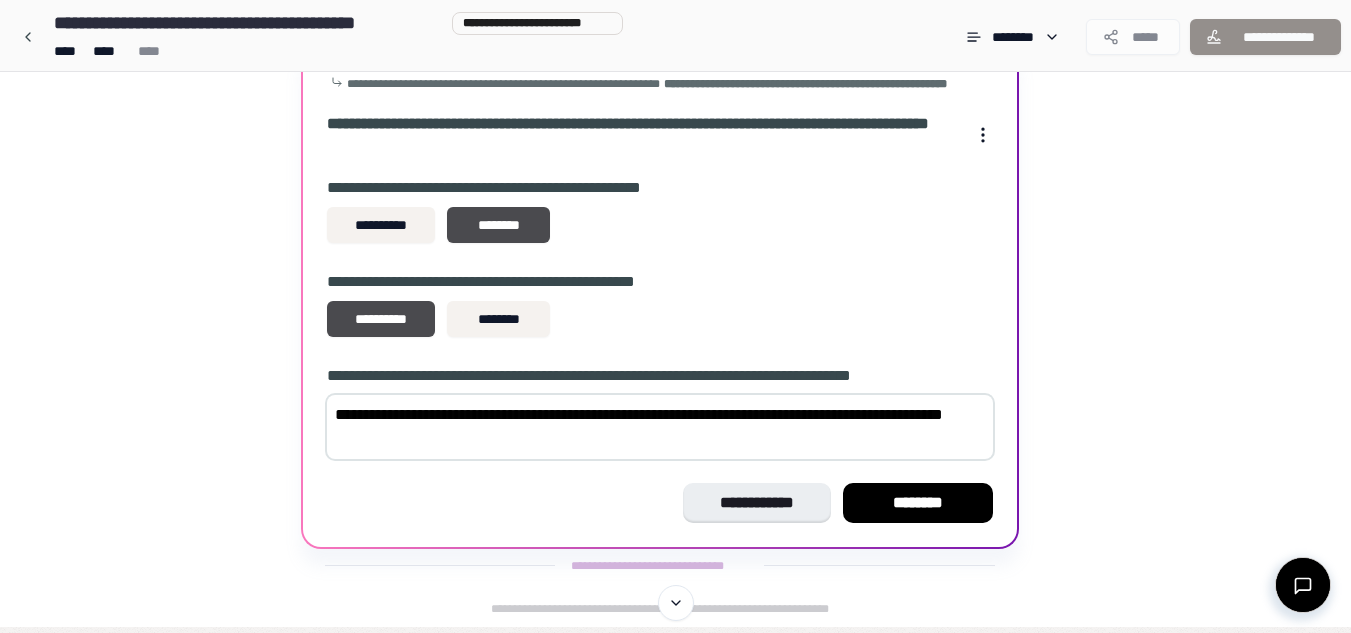 scroll, scrollTop: 125, scrollLeft: 0, axis: vertical 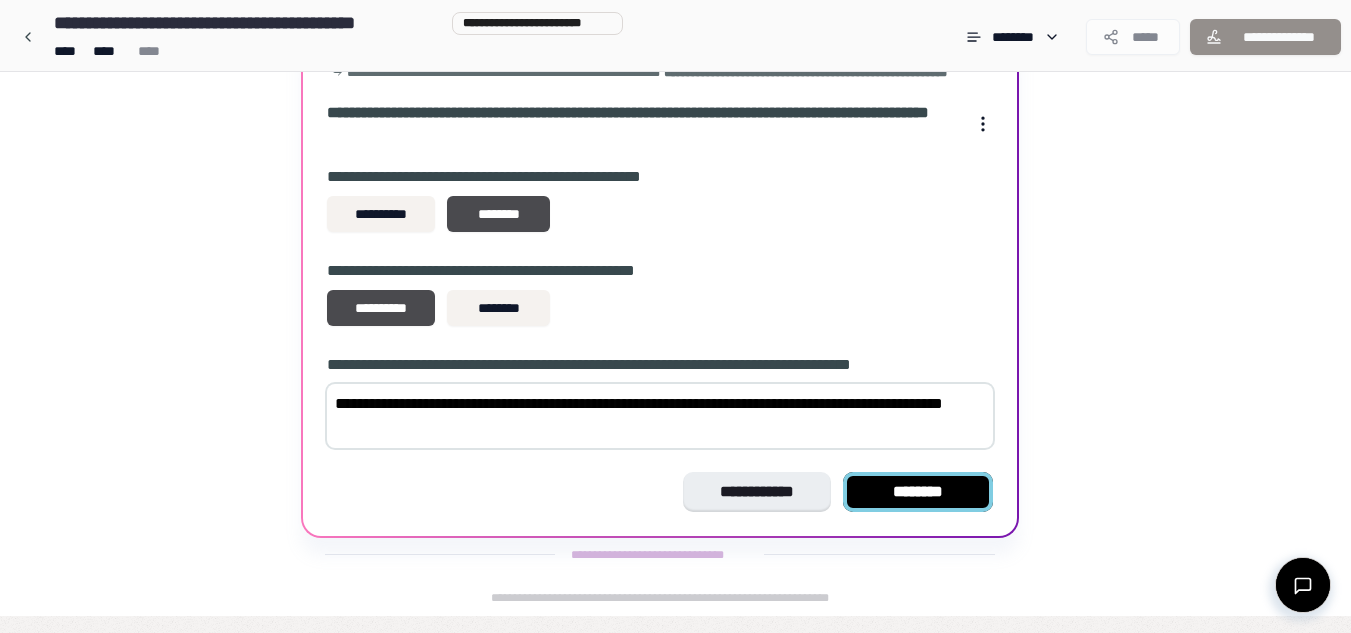 type on "**********" 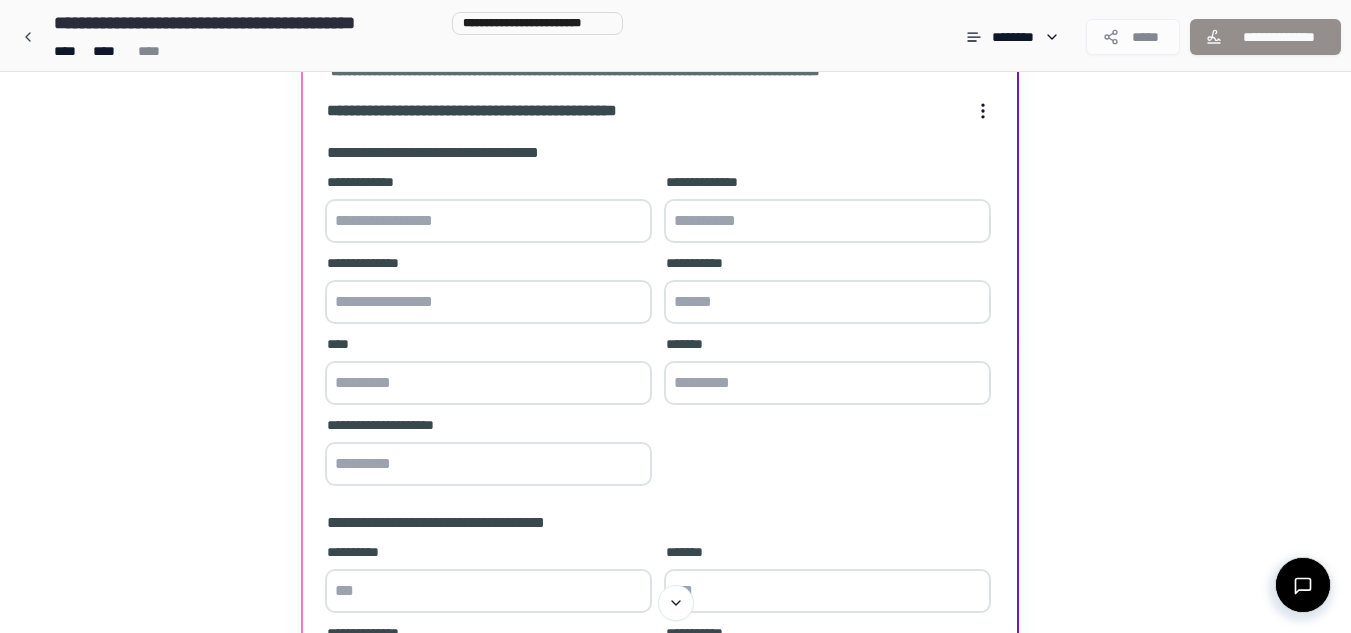 scroll, scrollTop: 200, scrollLeft: 0, axis: vertical 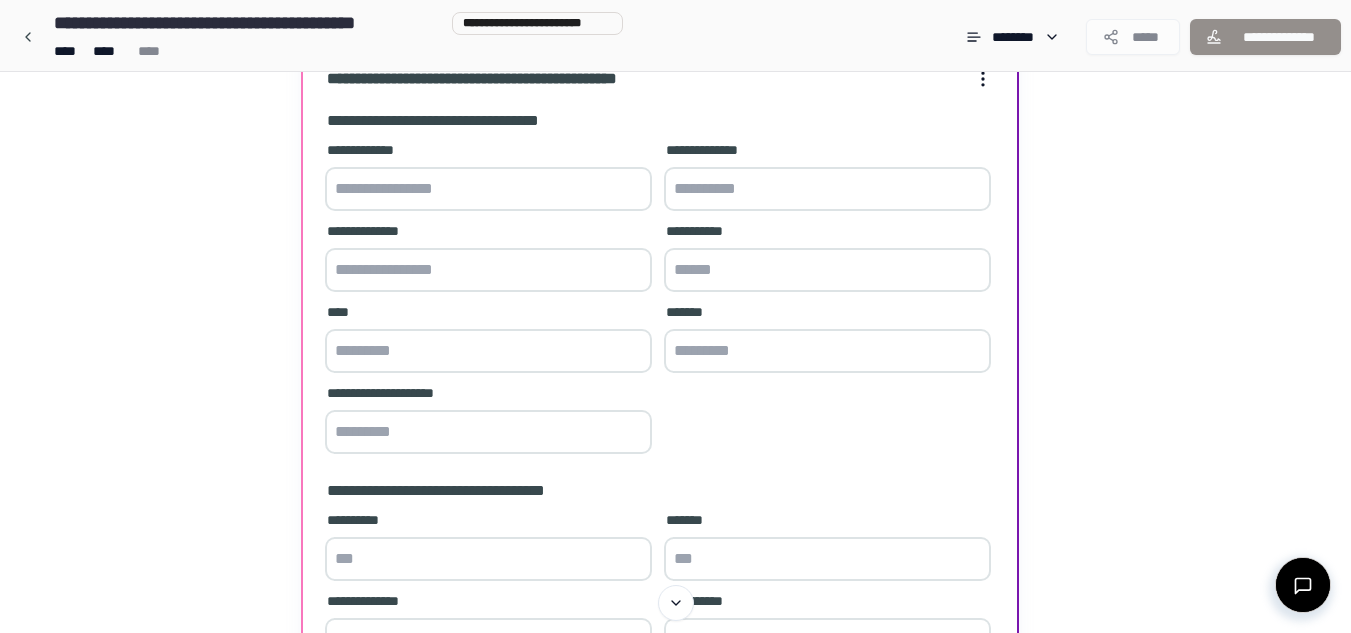 click at bounding box center [488, 189] 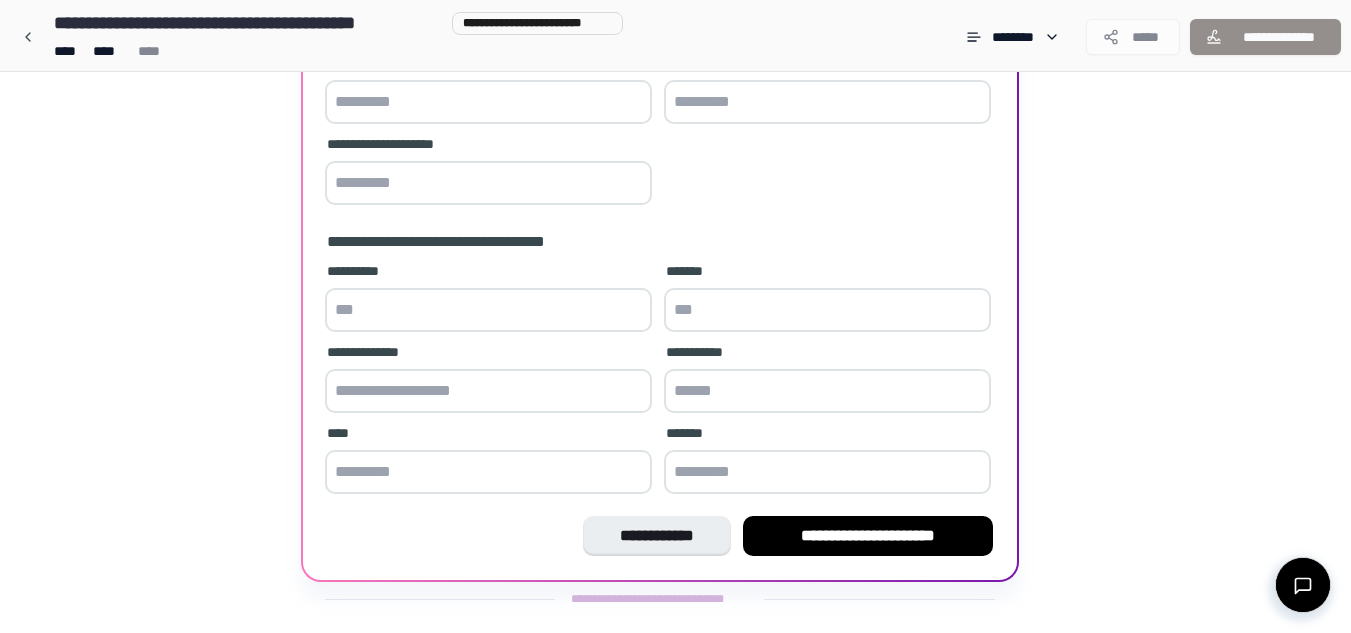 scroll, scrollTop: 493, scrollLeft: 0, axis: vertical 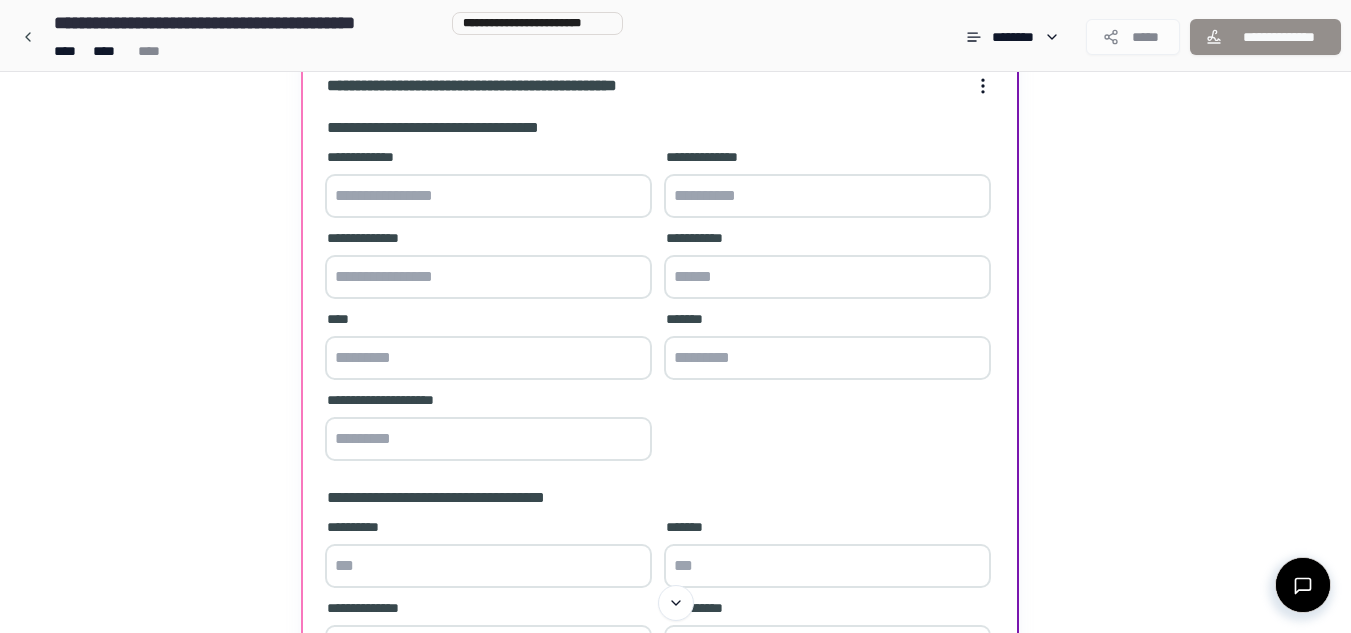 click at bounding box center (488, 196) 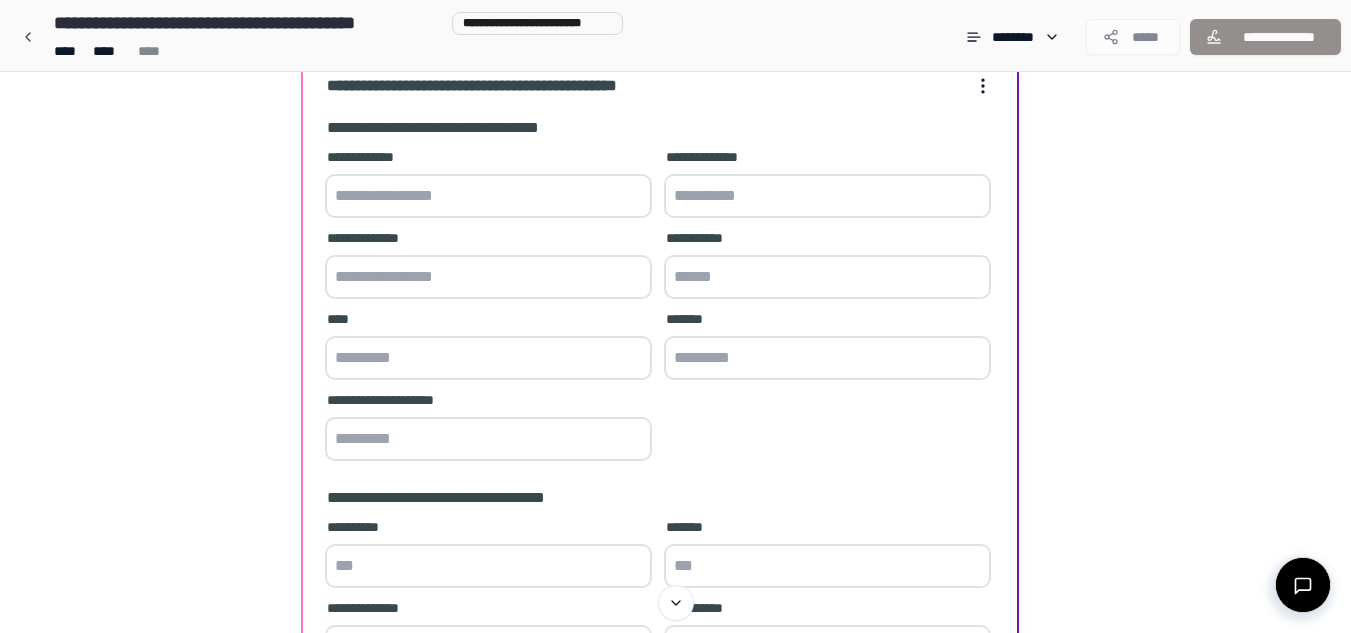 paste on "**********" 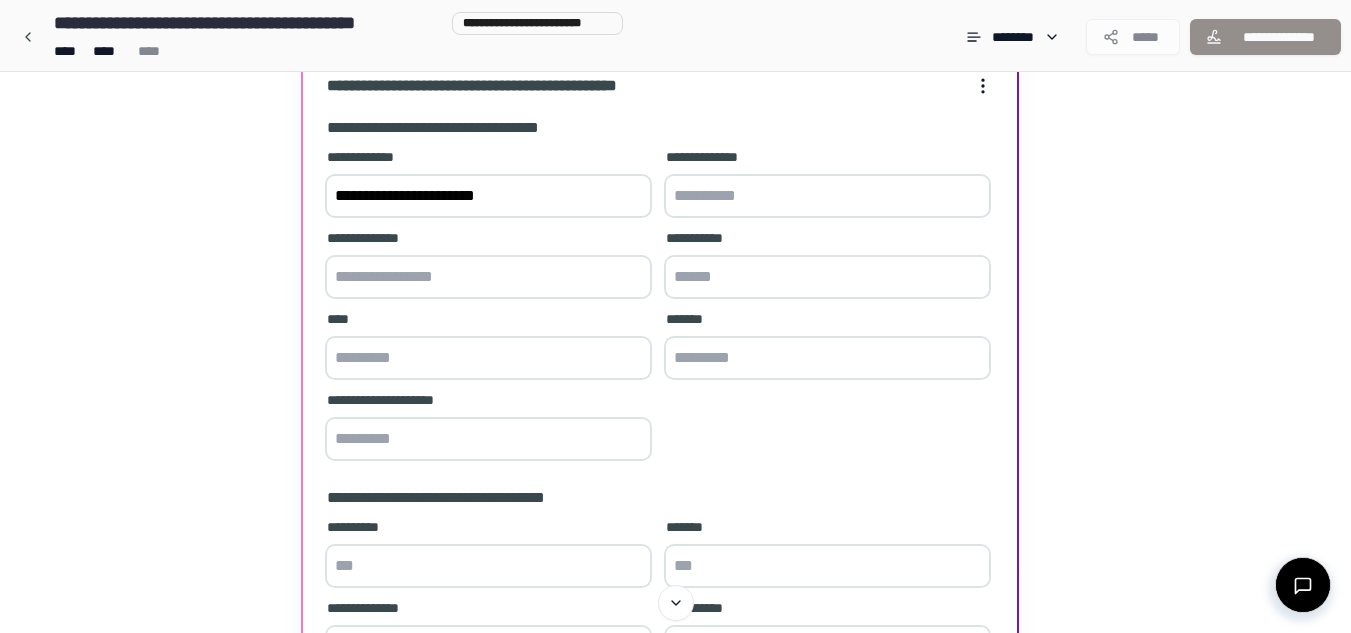 type on "**********" 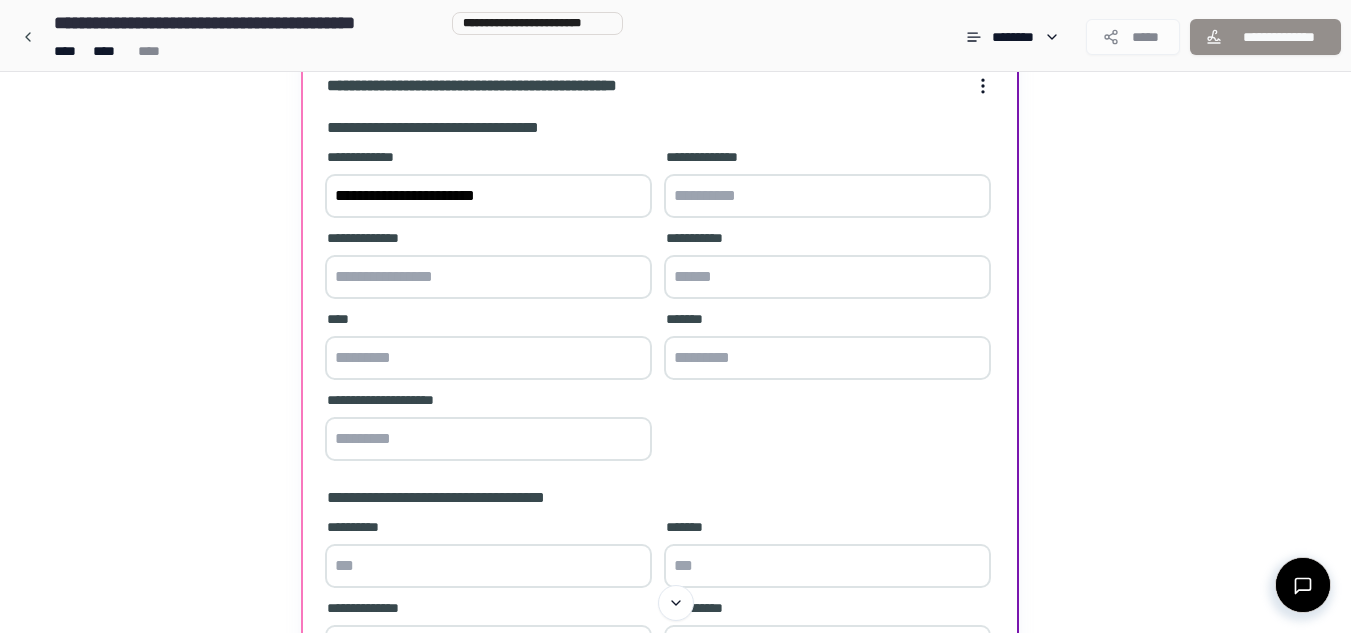 click at bounding box center [827, 196] 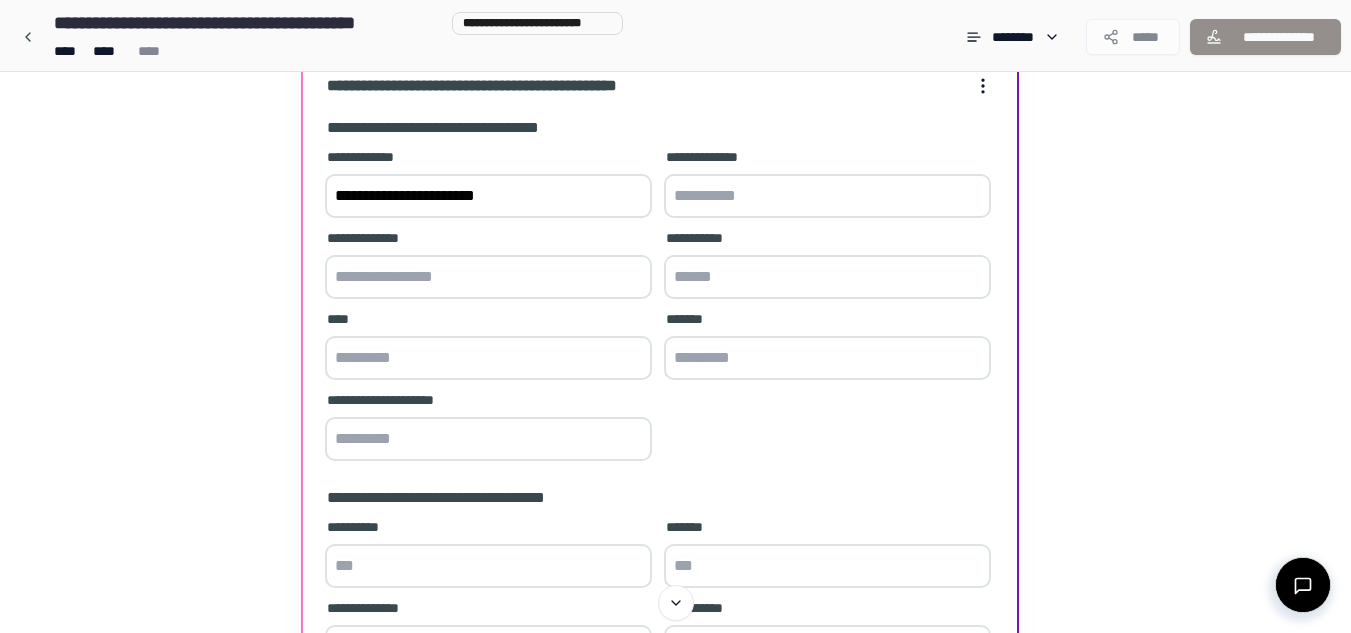 paste on "**********" 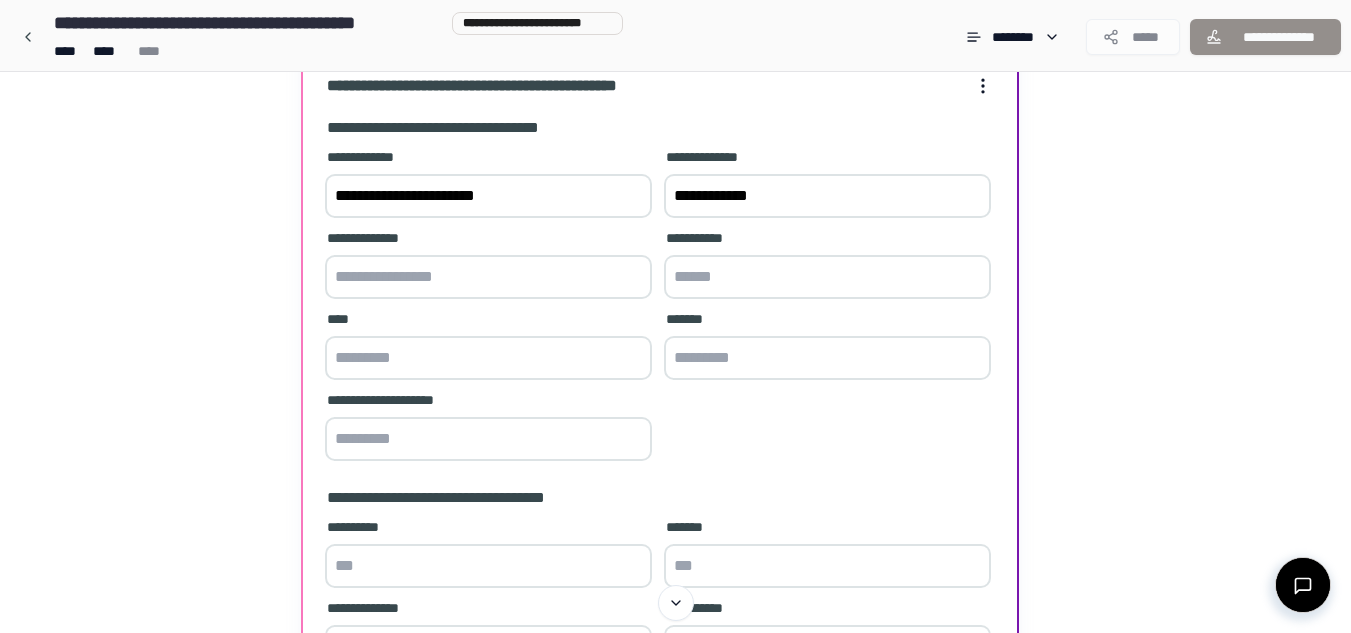 type on "**********" 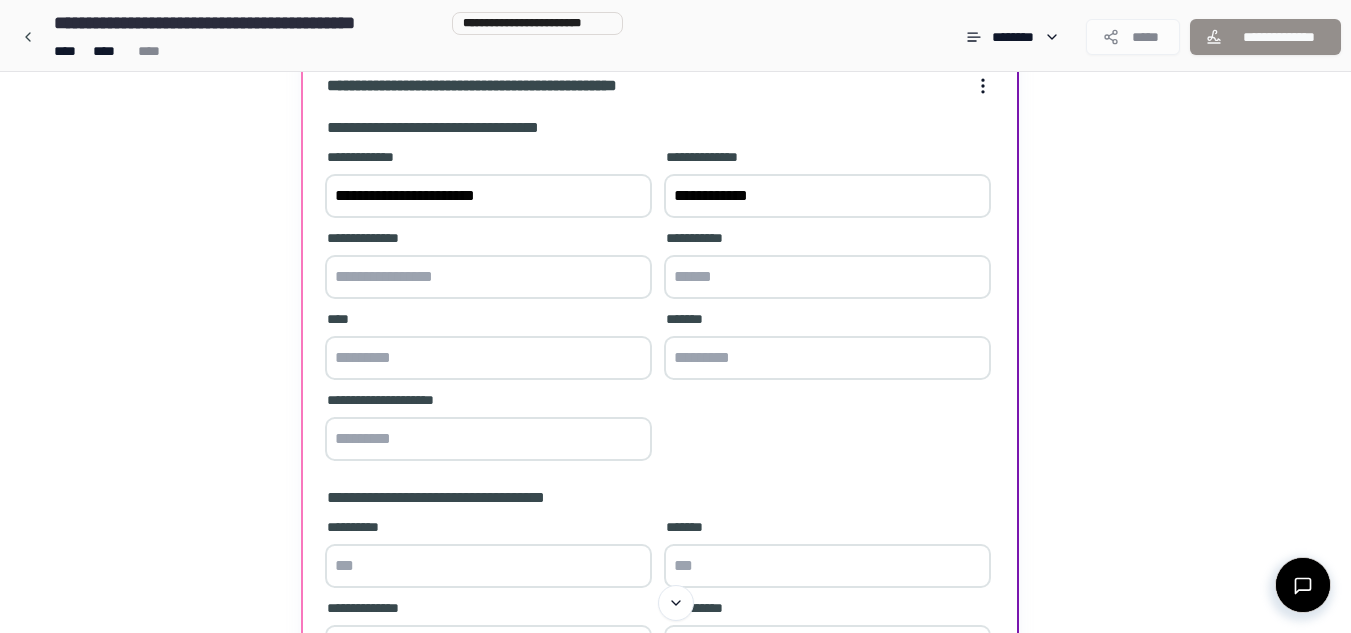 click at bounding box center (488, 277) 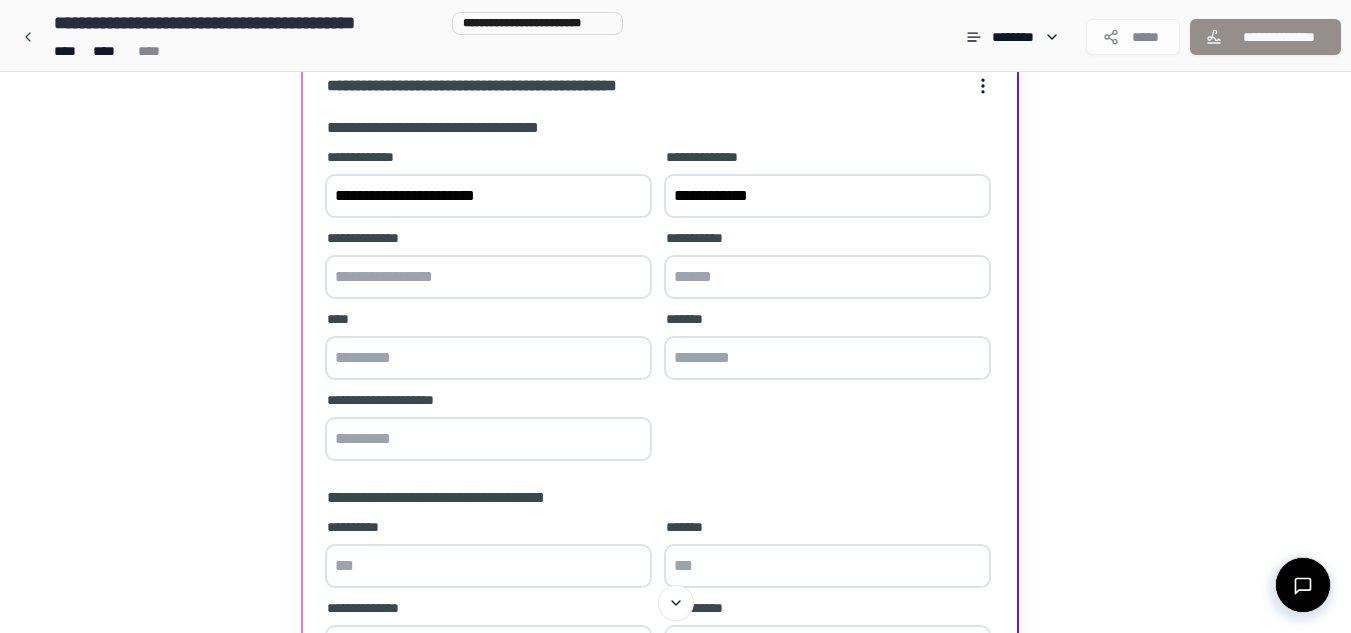 click at bounding box center [488, 277] 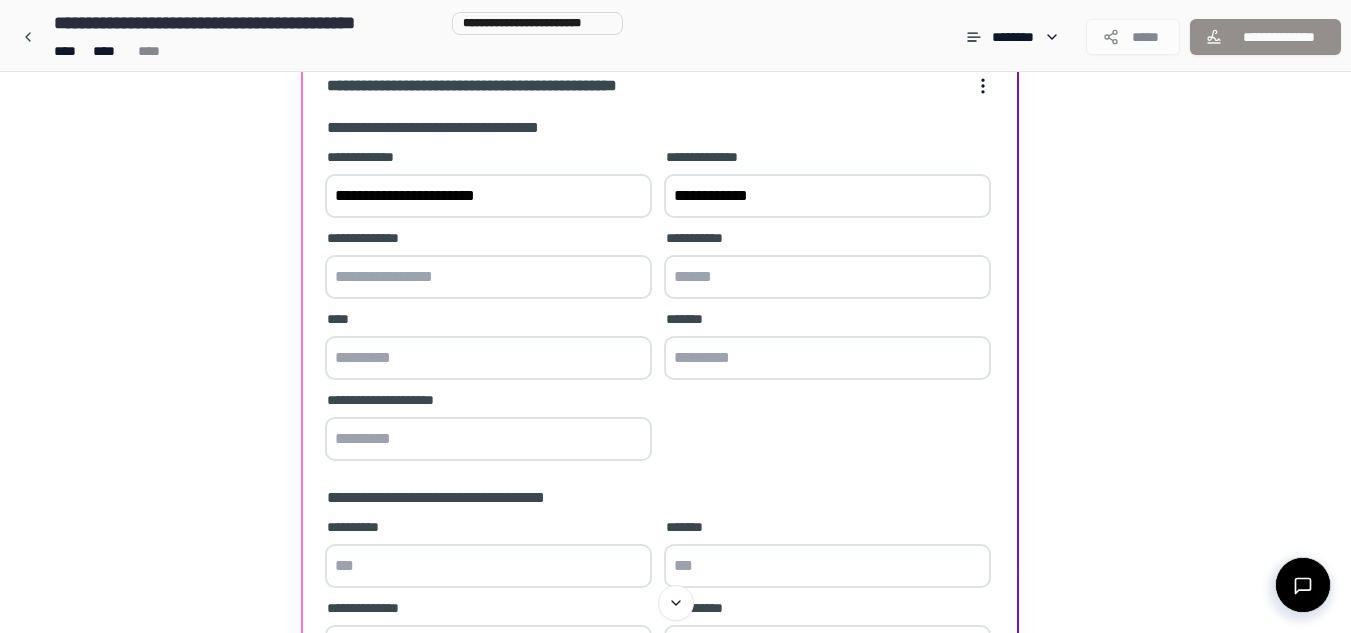 paste on "**********" 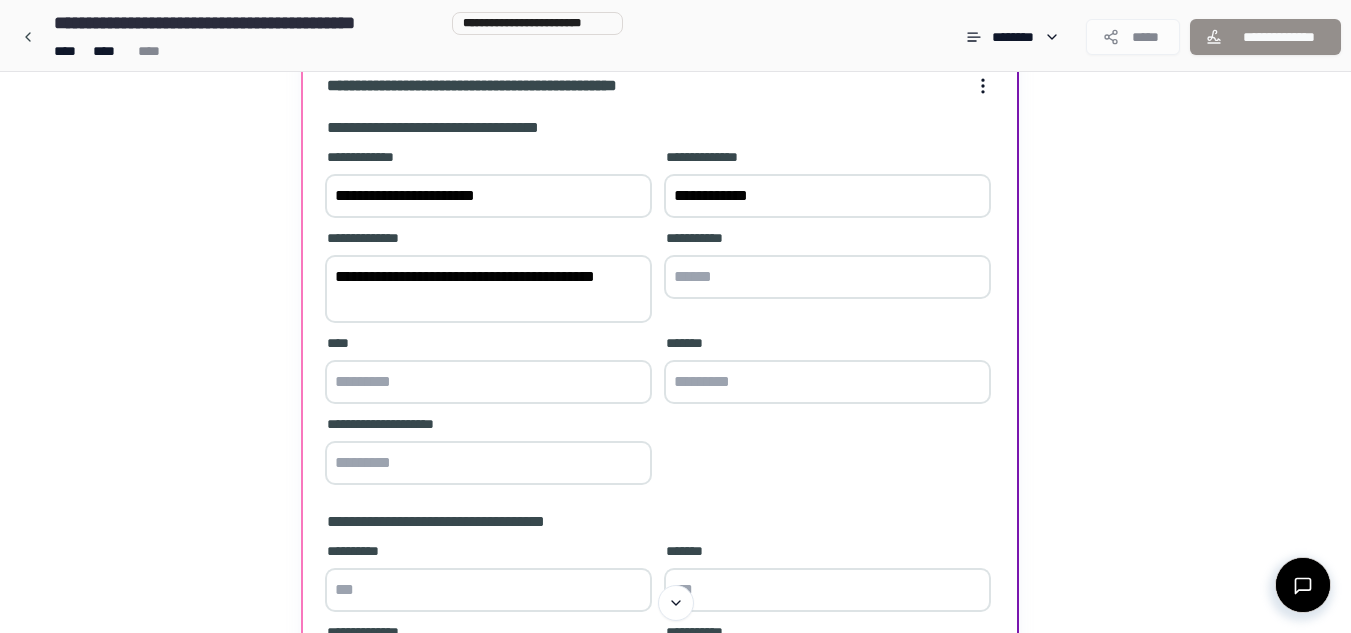 type on "**********" 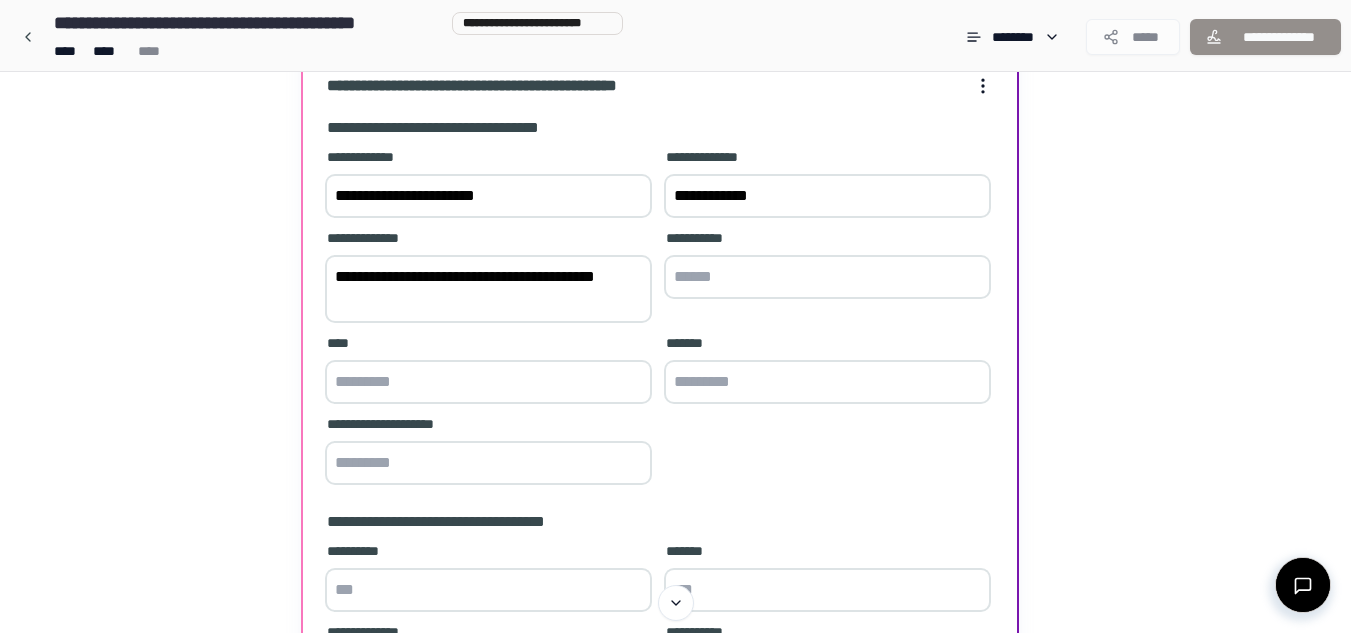 click at bounding box center [827, 277] 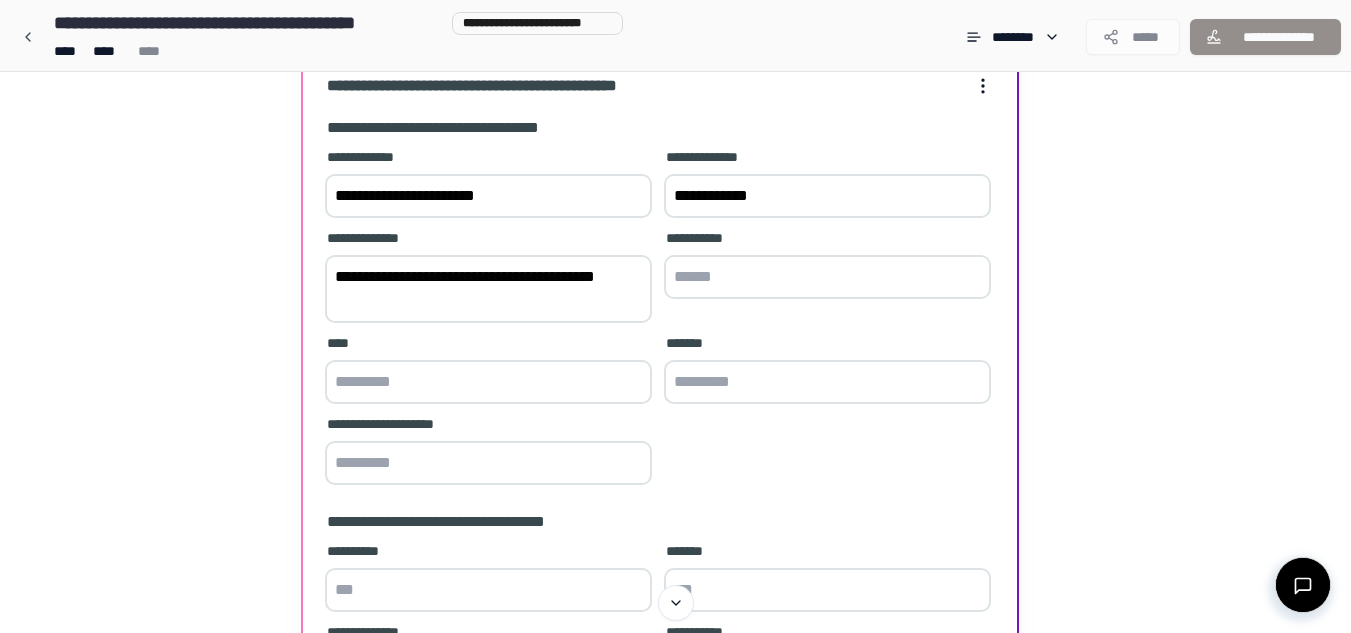 paste on "*****" 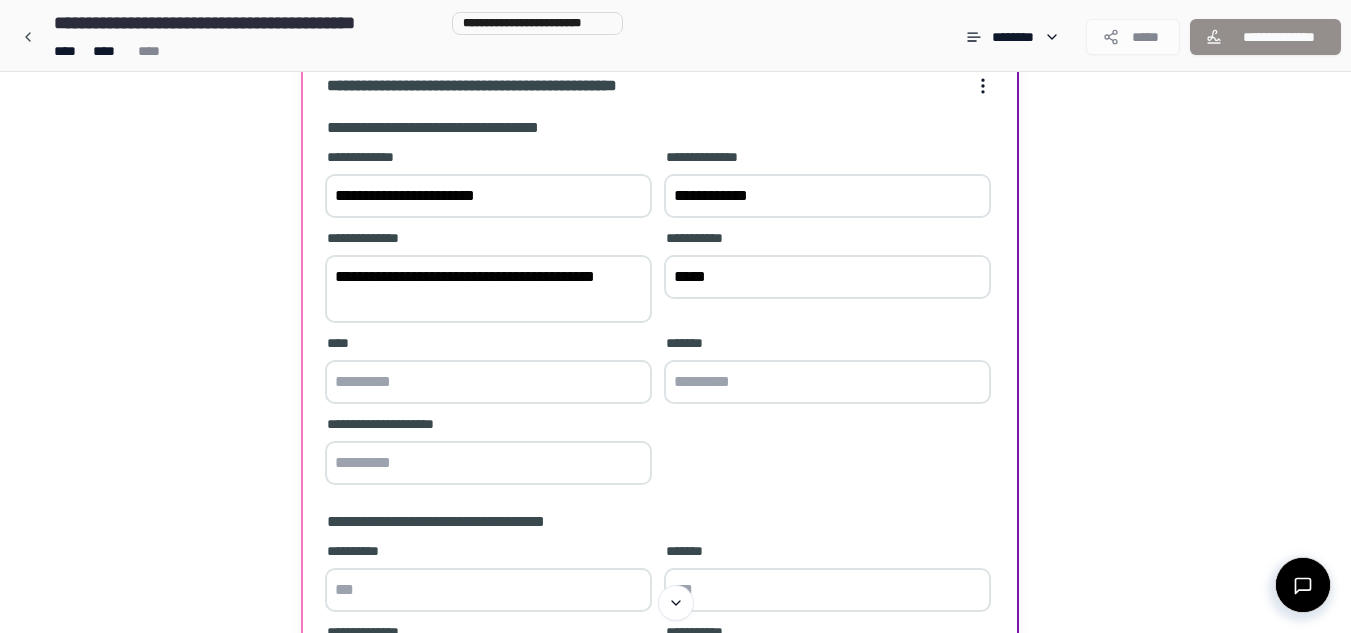 type on "*****" 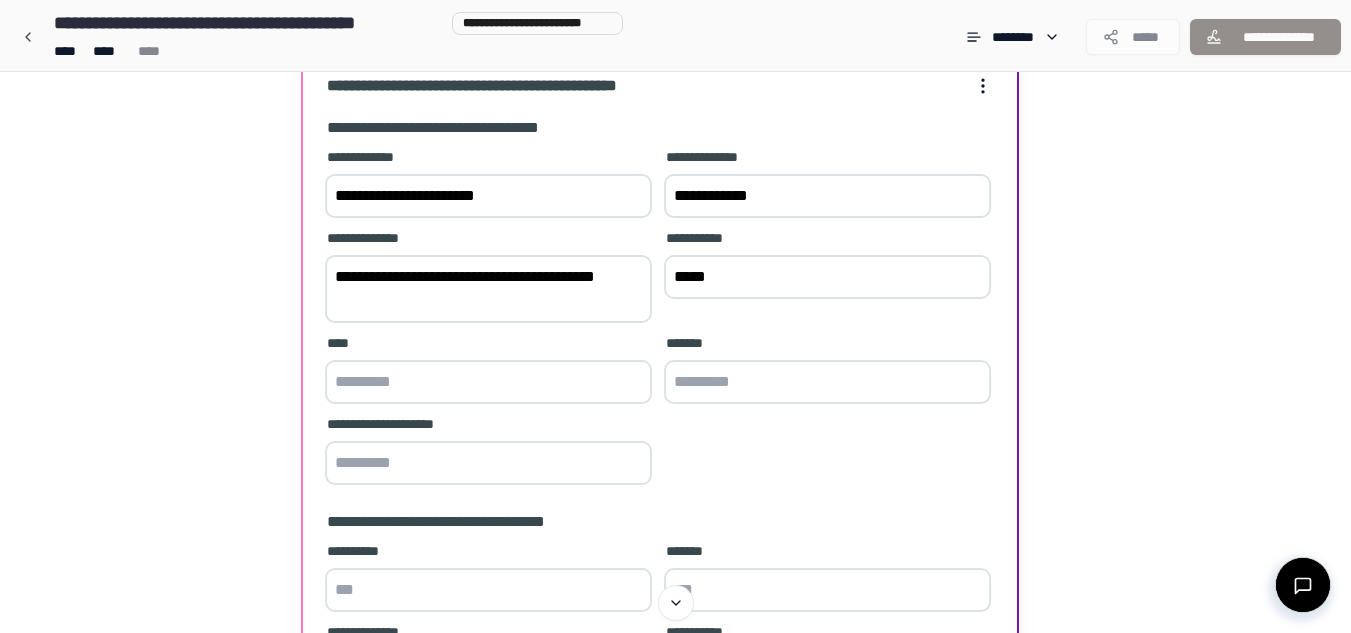 click at bounding box center (488, 382) 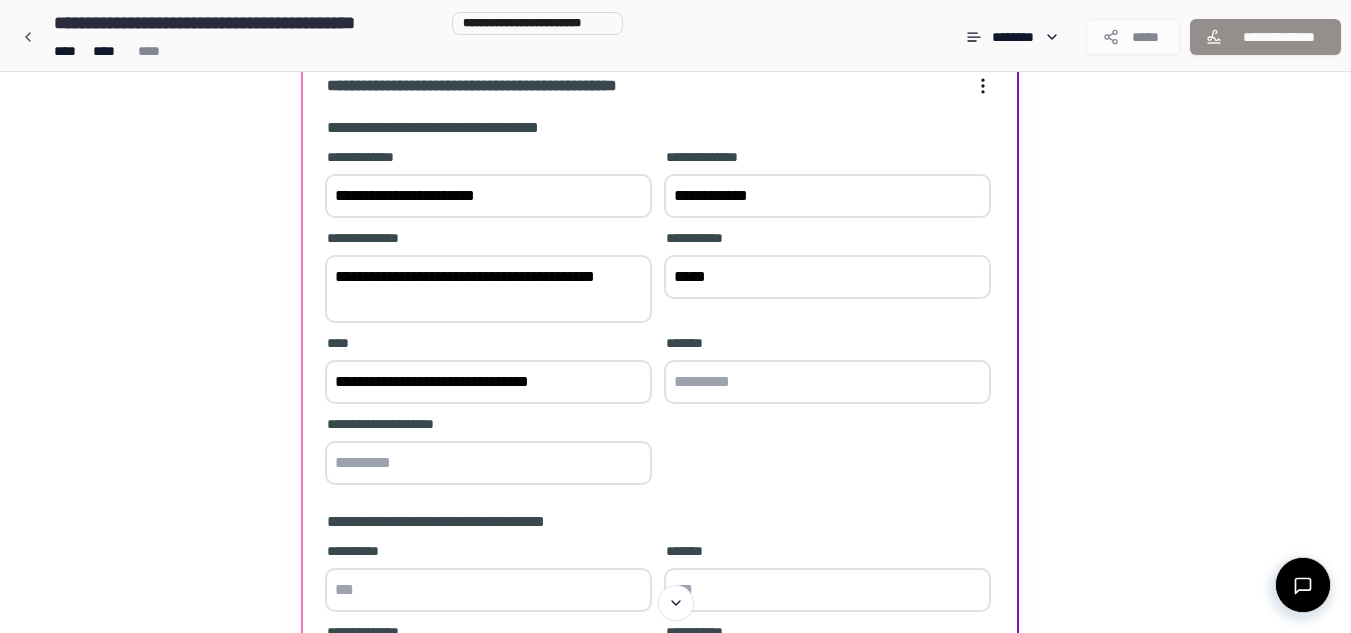 type on "**********" 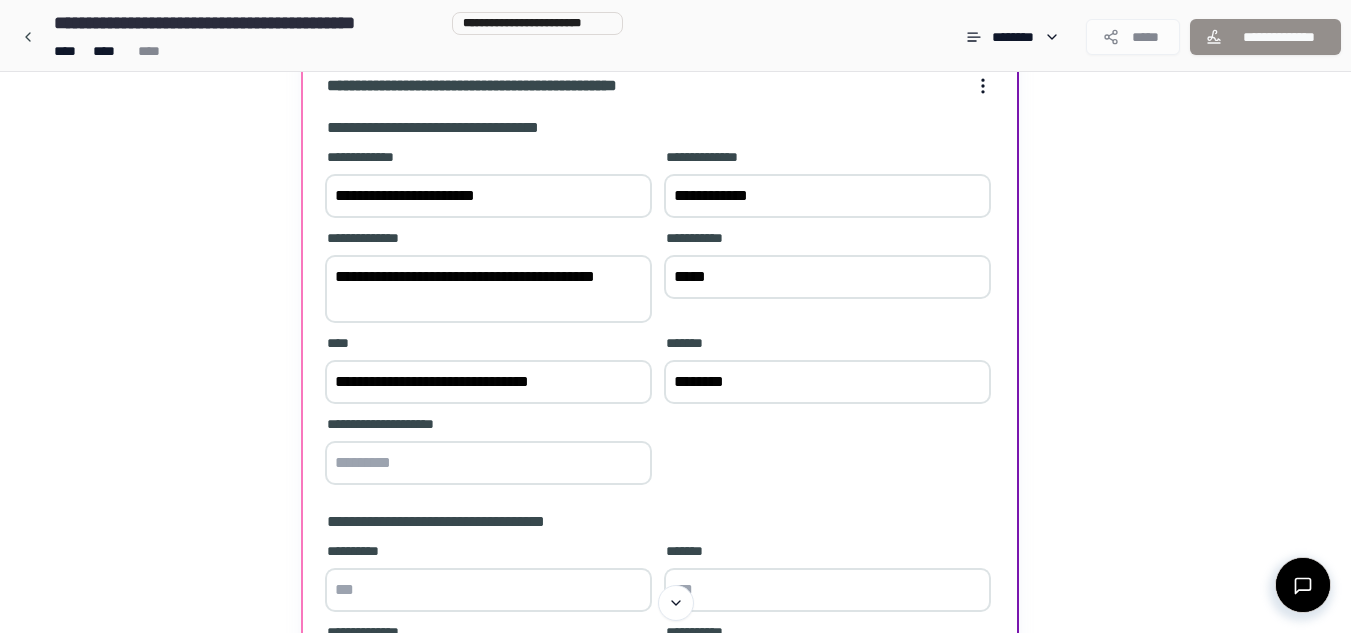 type on "********" 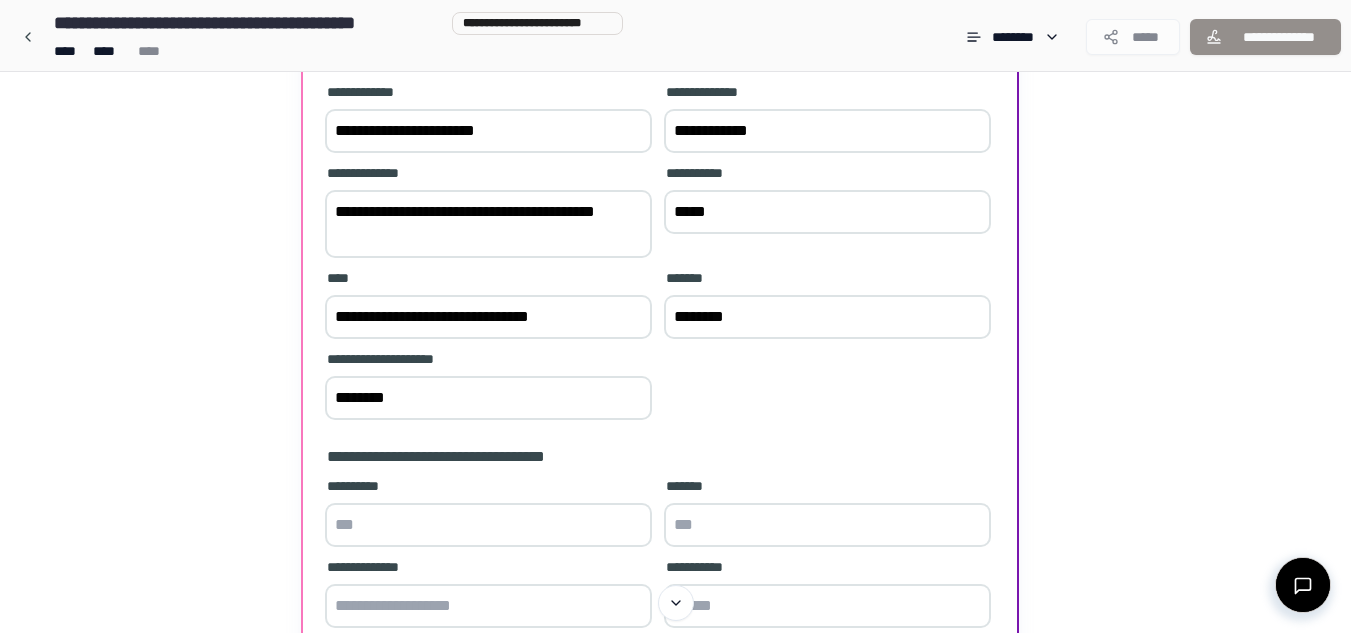 scroll, scrollTop: 293, scrollLeft: 0, axis: vertical 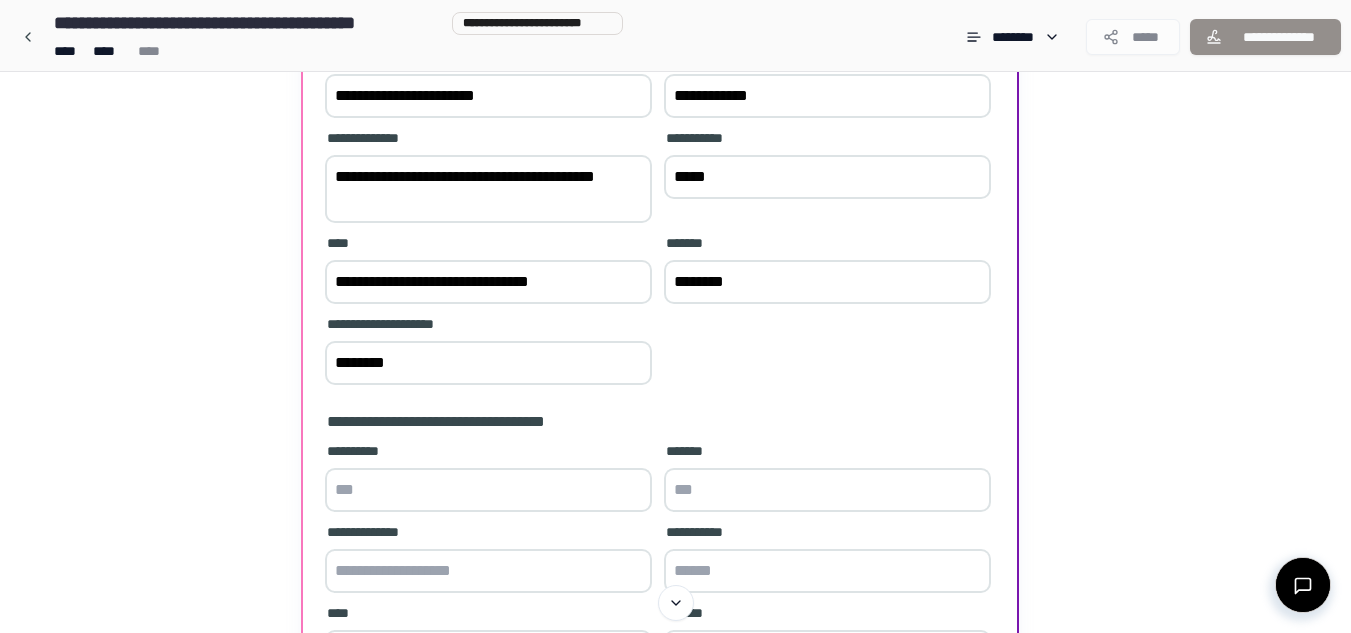 type on "********" 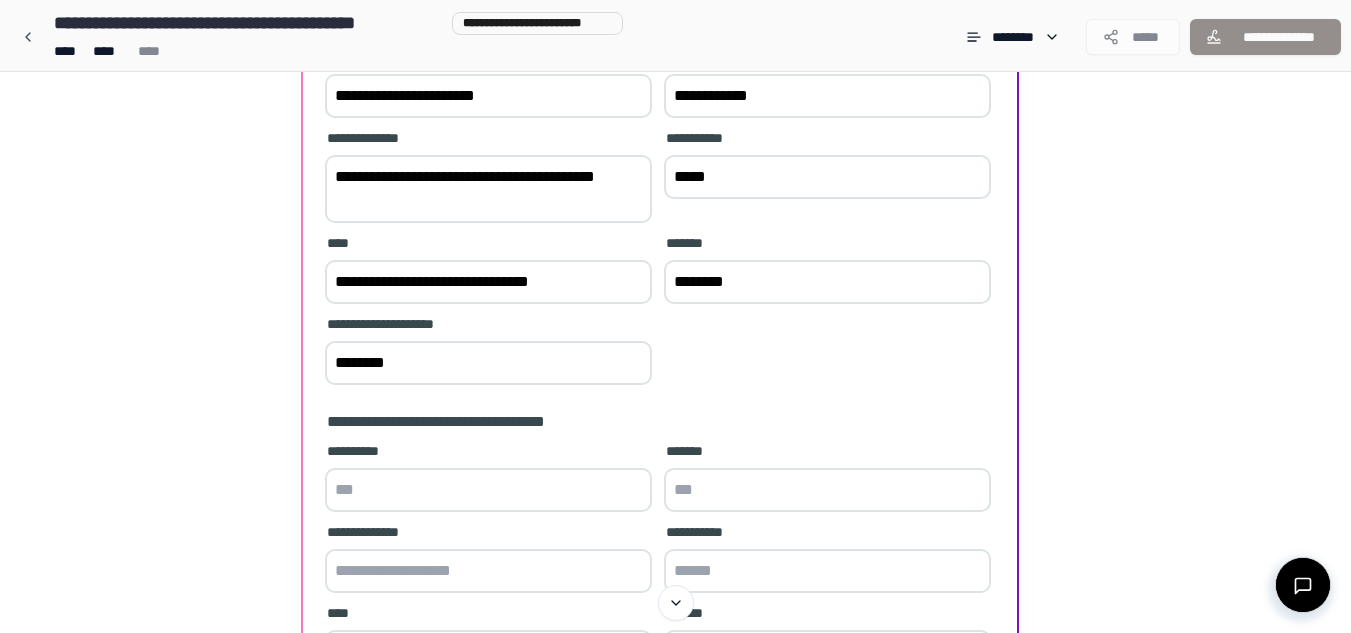 click at bounding box center (488, 490) 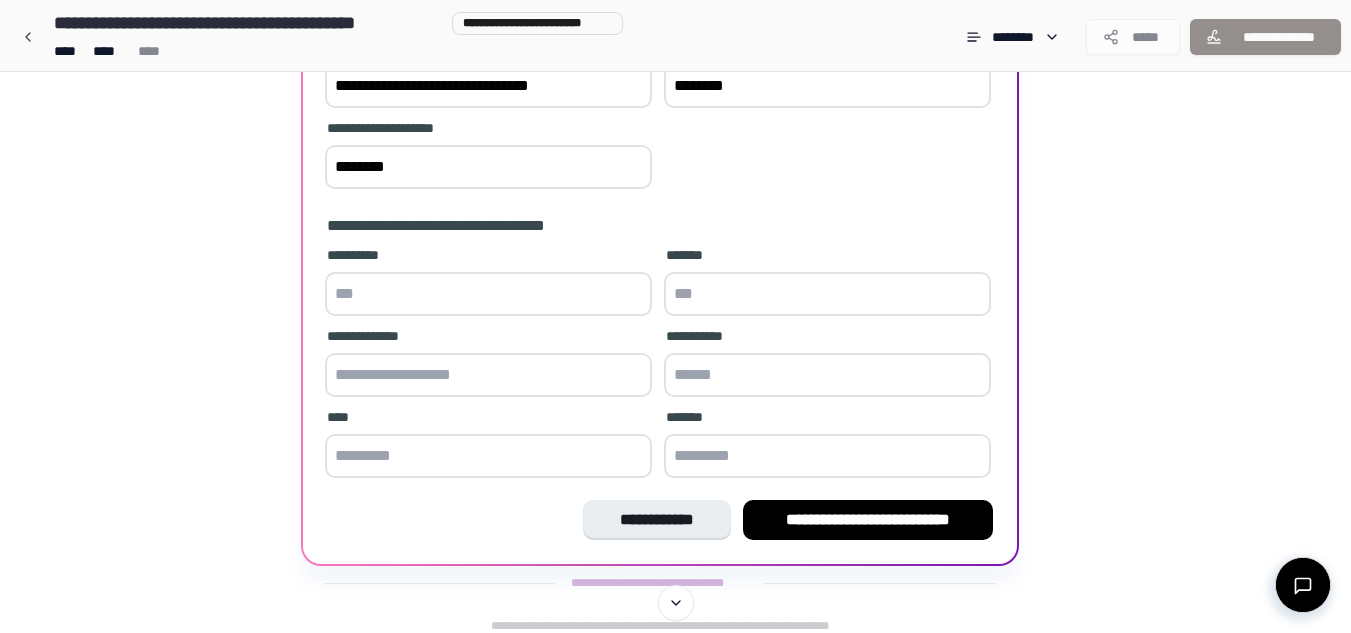 scroll, scrollTop: 493, scrollLeft: 0, axis: vertical 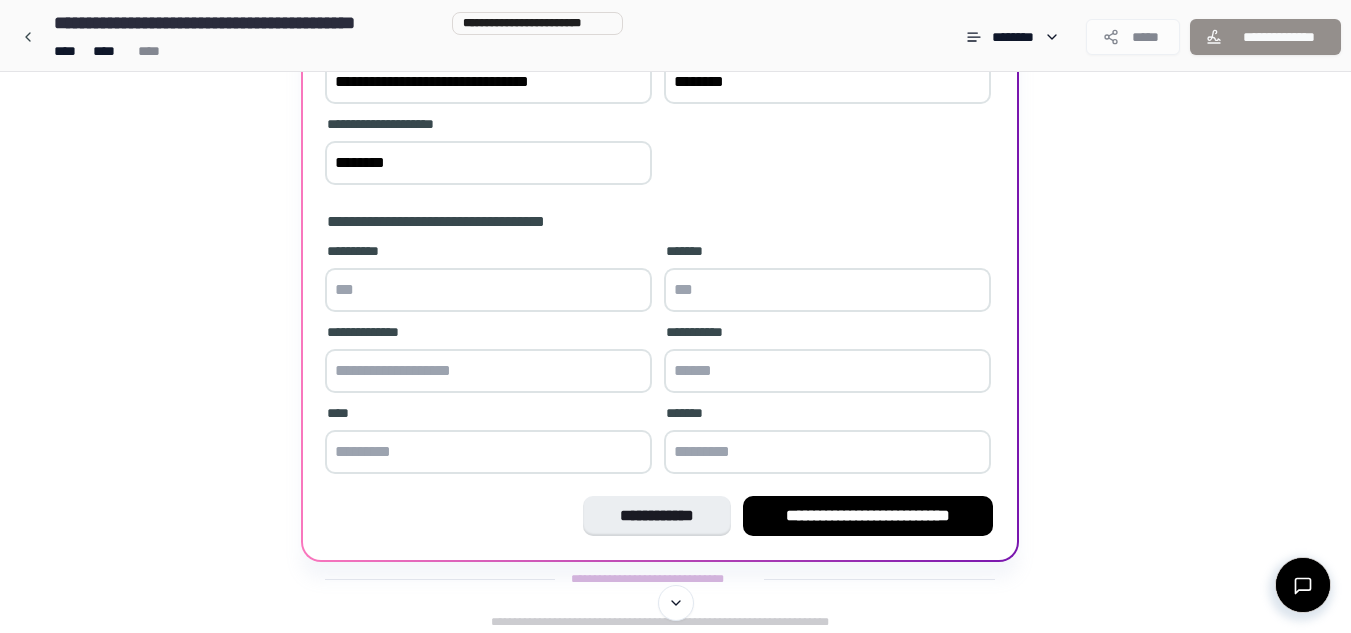 click at bounding box center [488, 290] 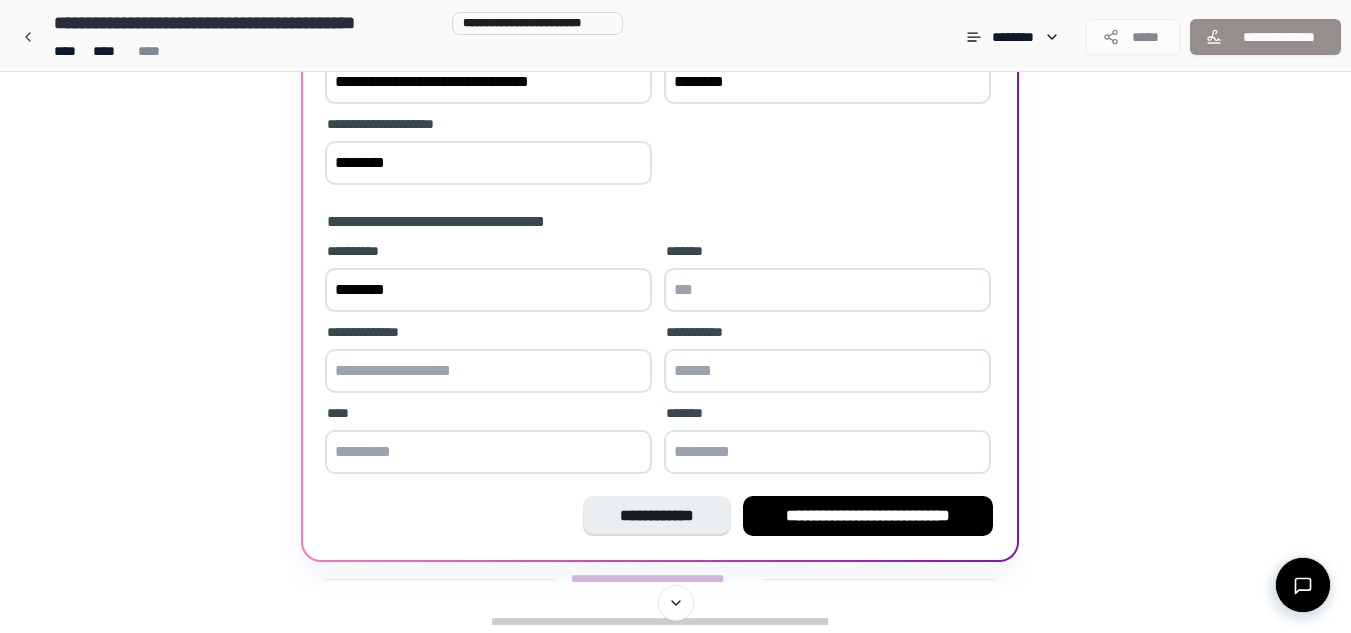 type on "********" 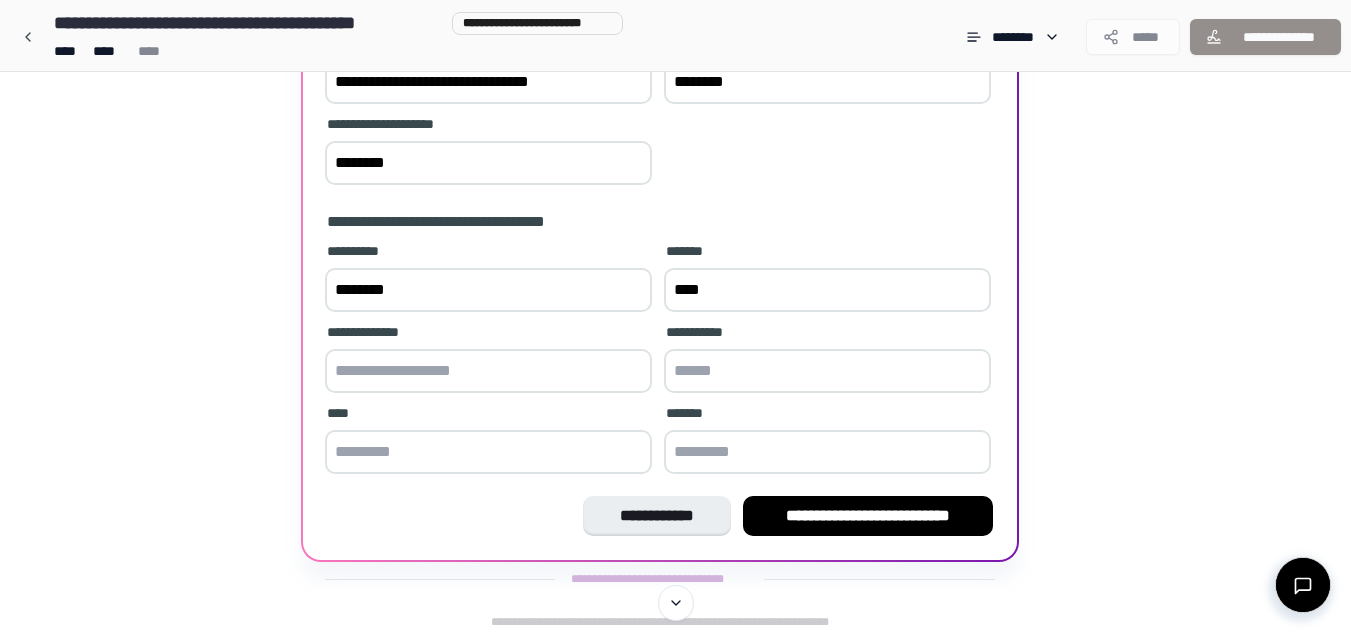 type on "****" 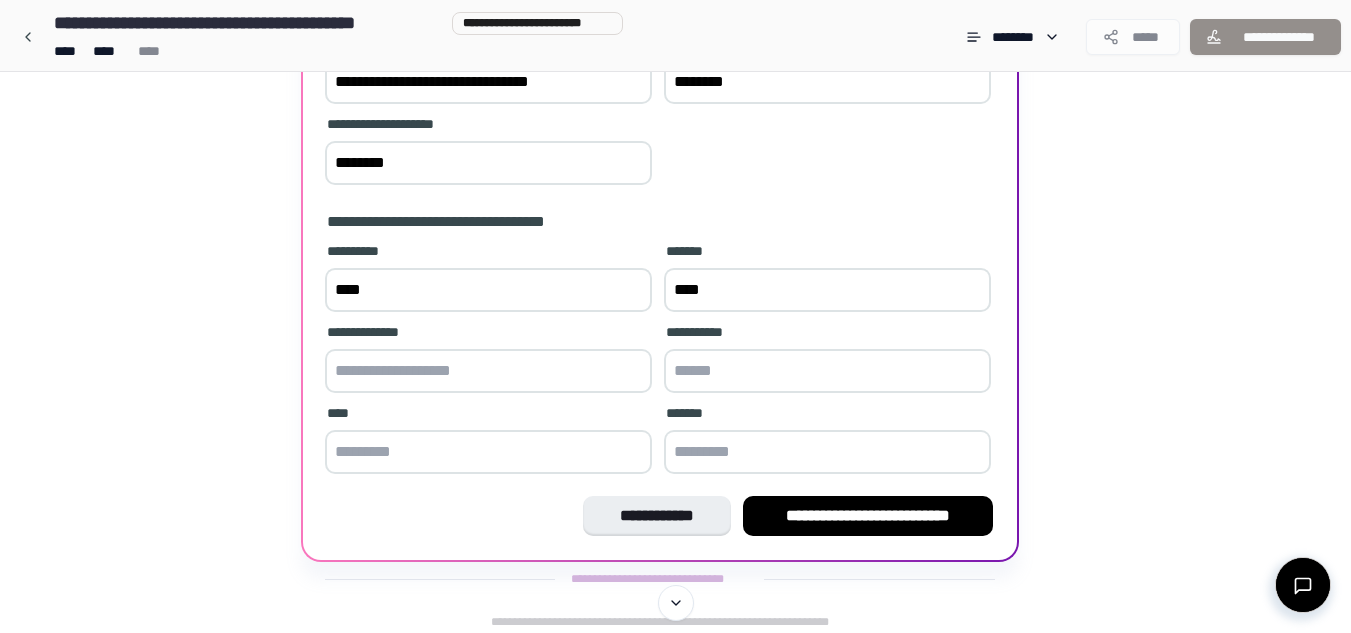 drag, startPoint x: 550, startPoint y: 301, endPoint x: 63, endPoint y: 292, distance: 487.08316 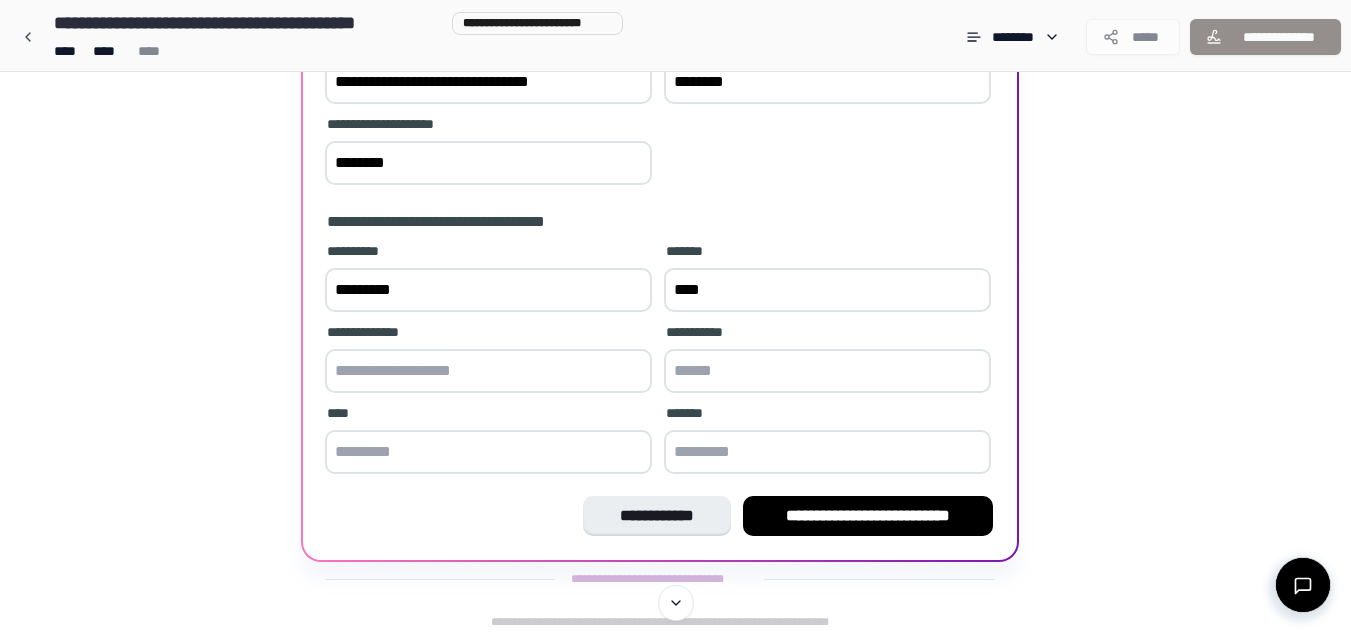 type on "*********" 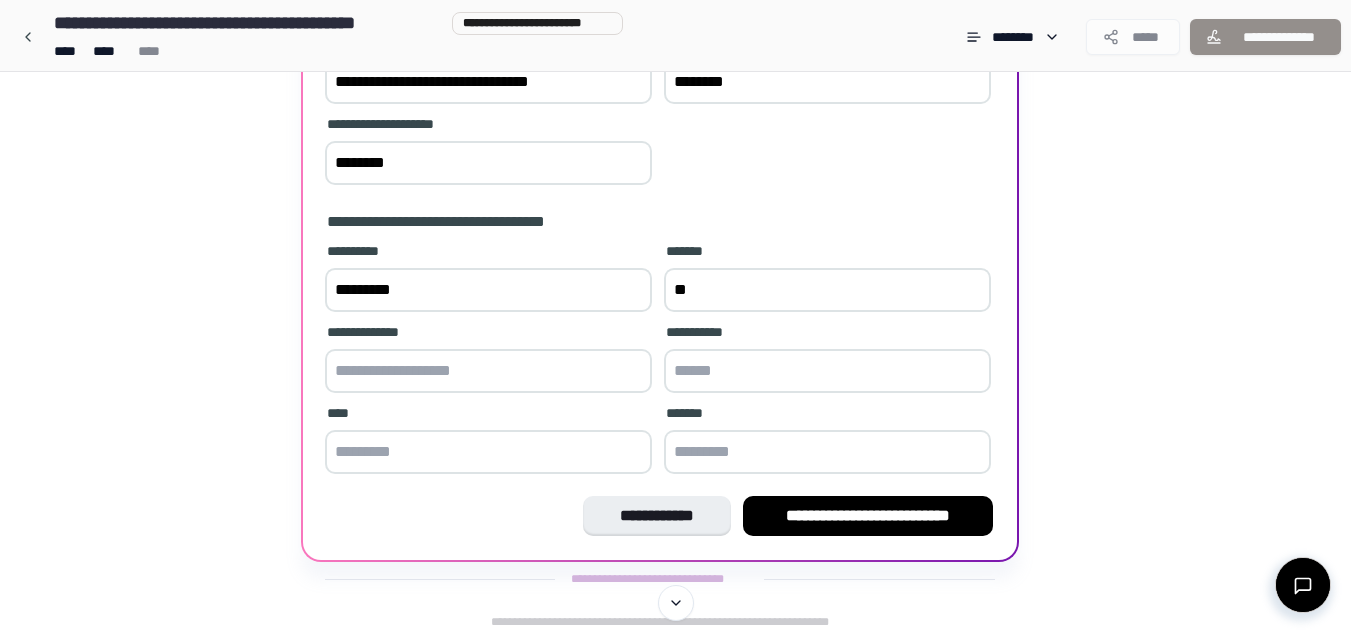 type on "*" 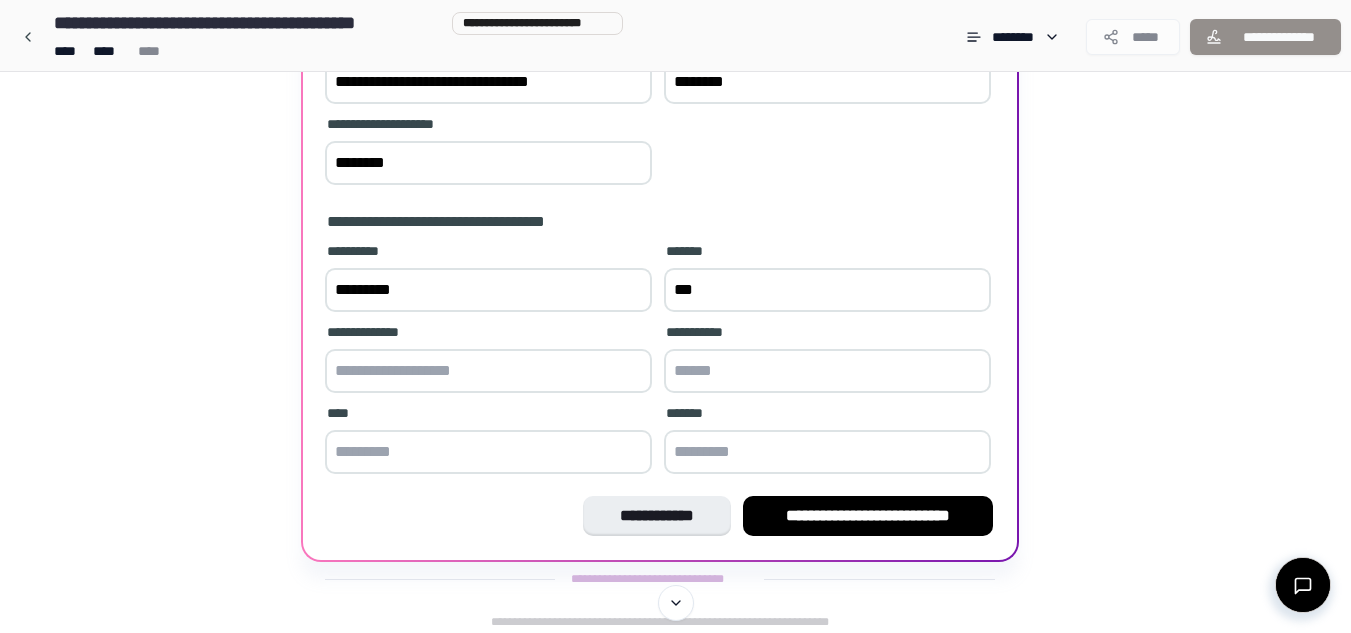 type on "***" 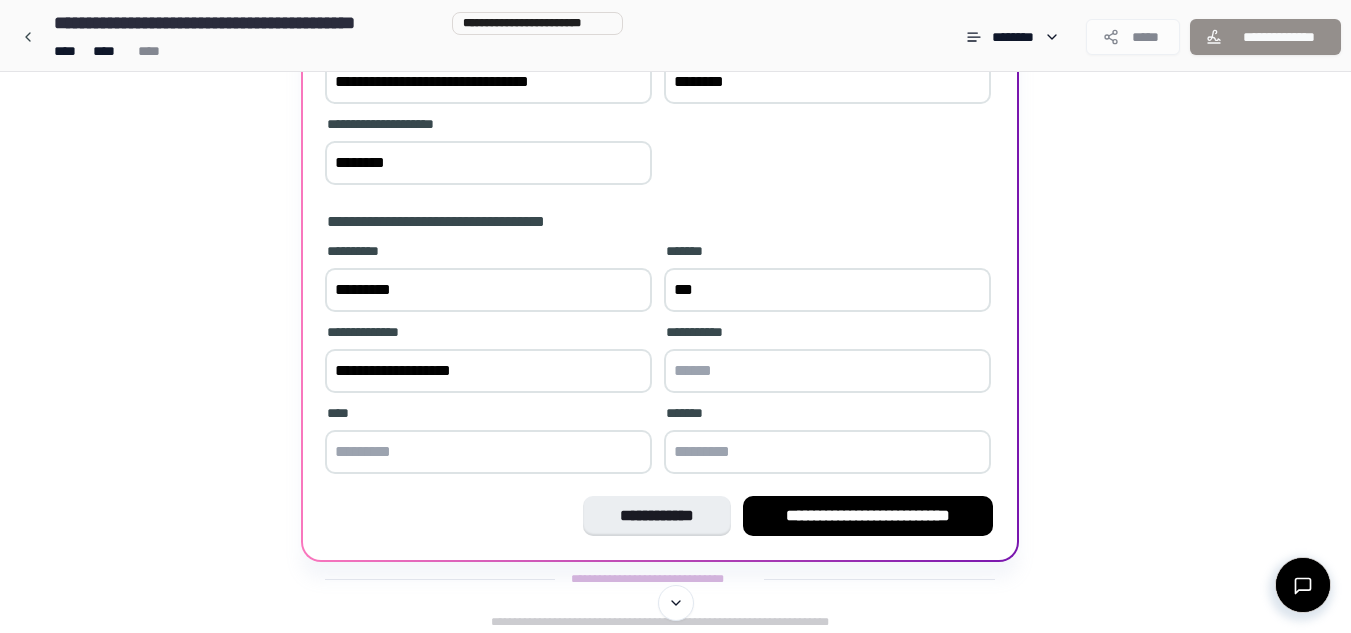 drag, startPoint x: 522, startPoint y: 399, endPoint x: 24, endPoint y: 404, distance: 498.0251 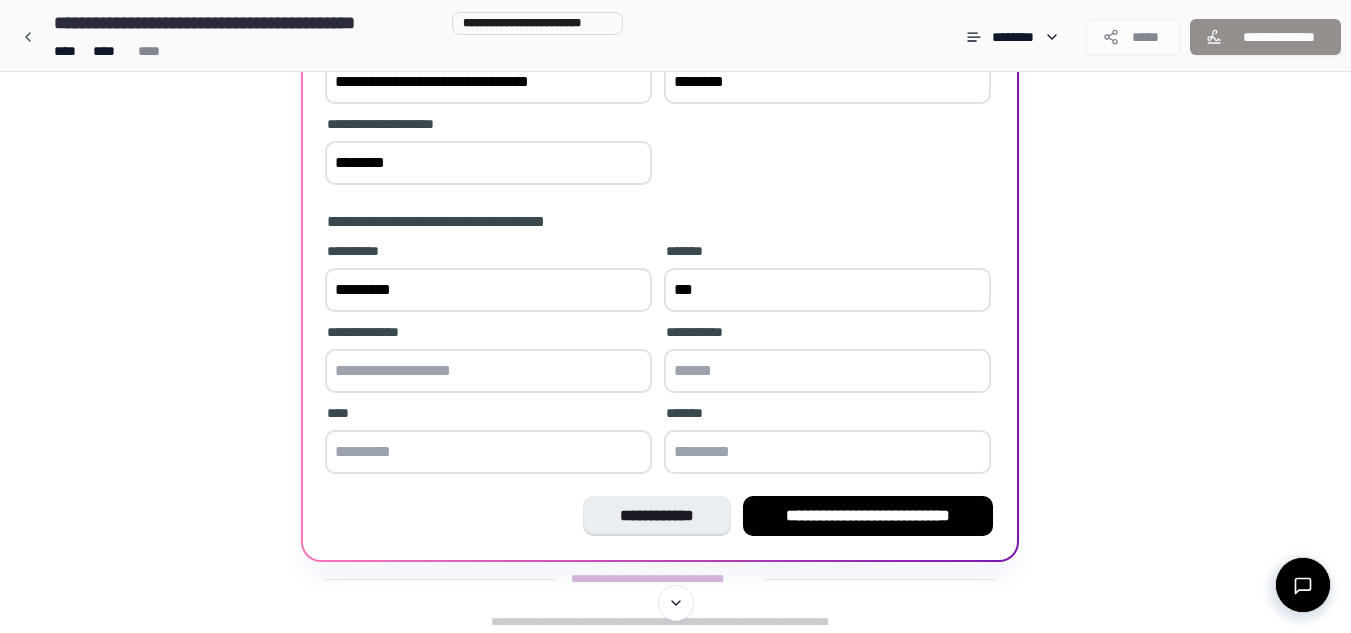 type 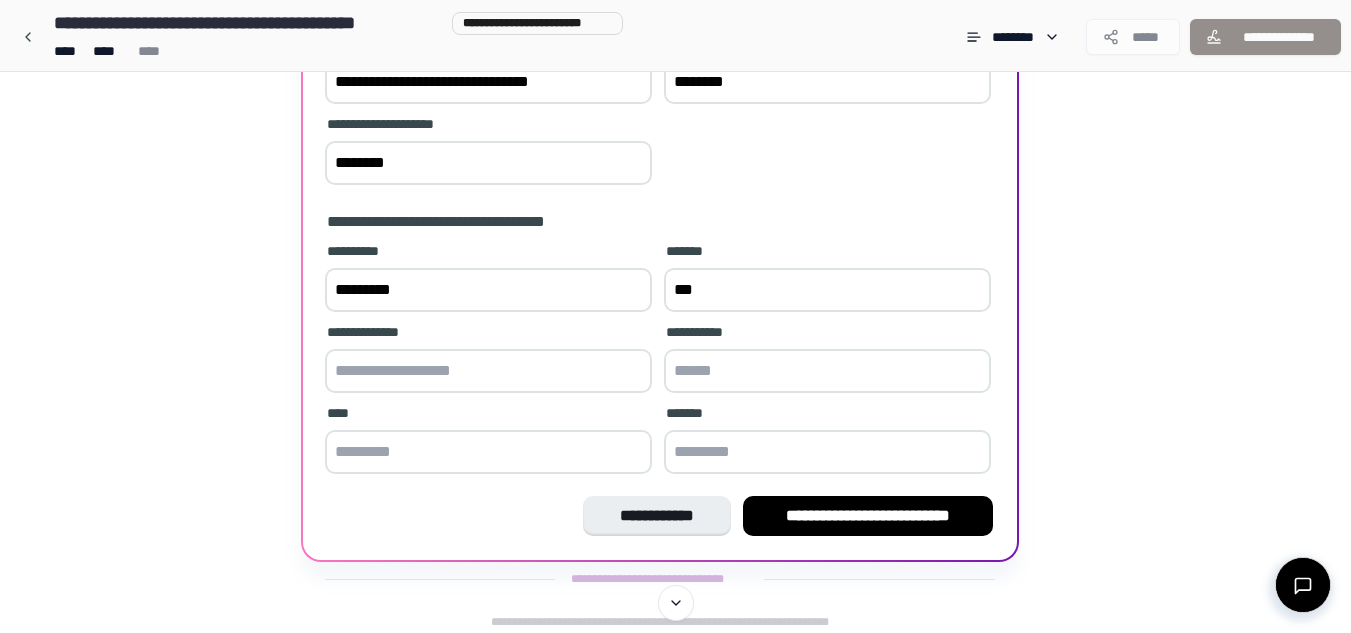 click at bounding box center (827, 452) 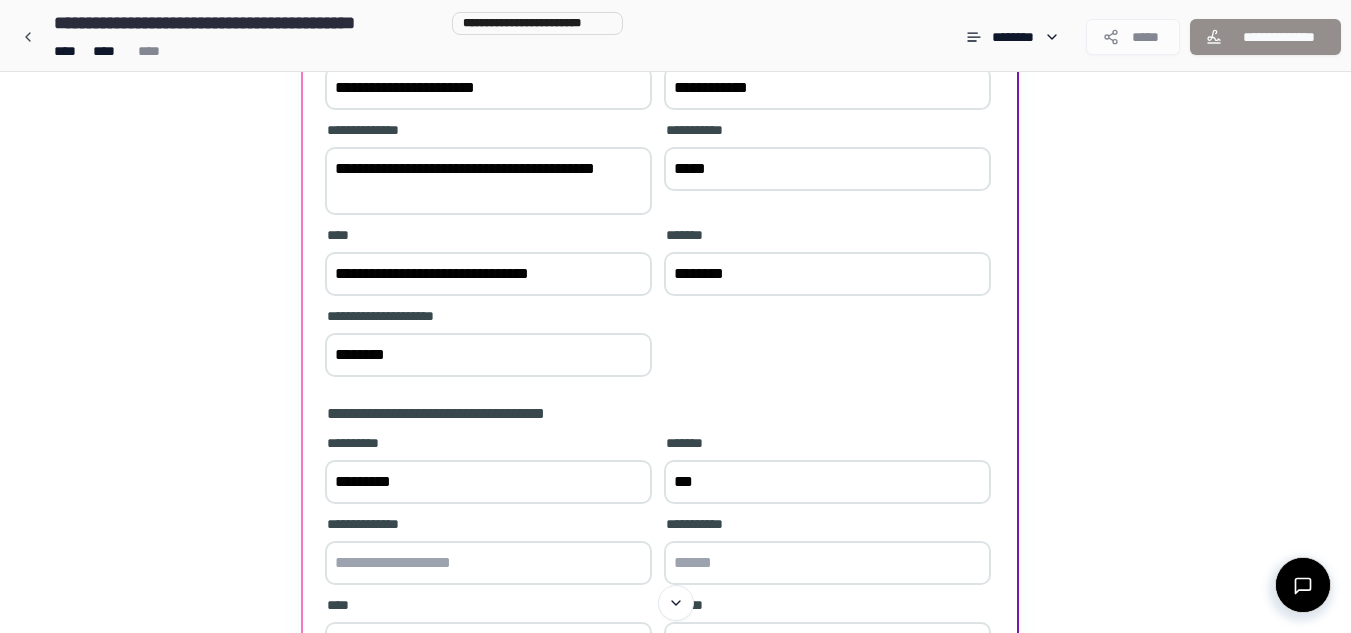 scroll, scrollTop: 493, scrollLeft: 0, axis: vertical 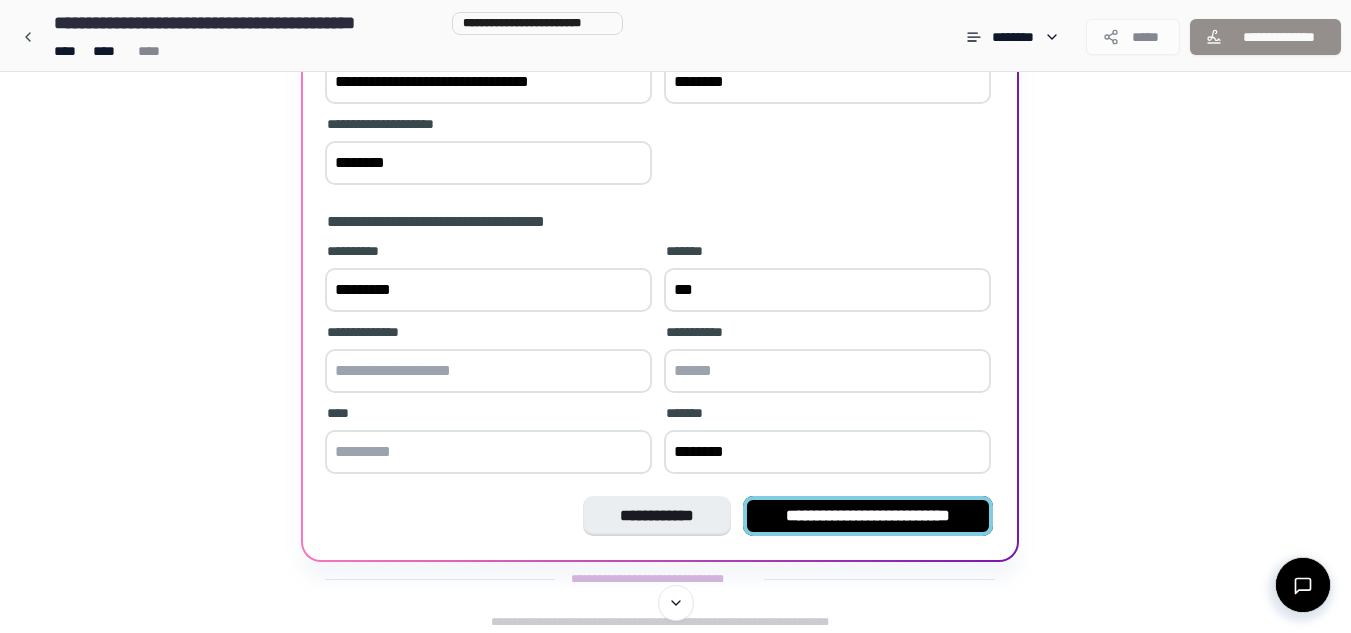 type on "********" 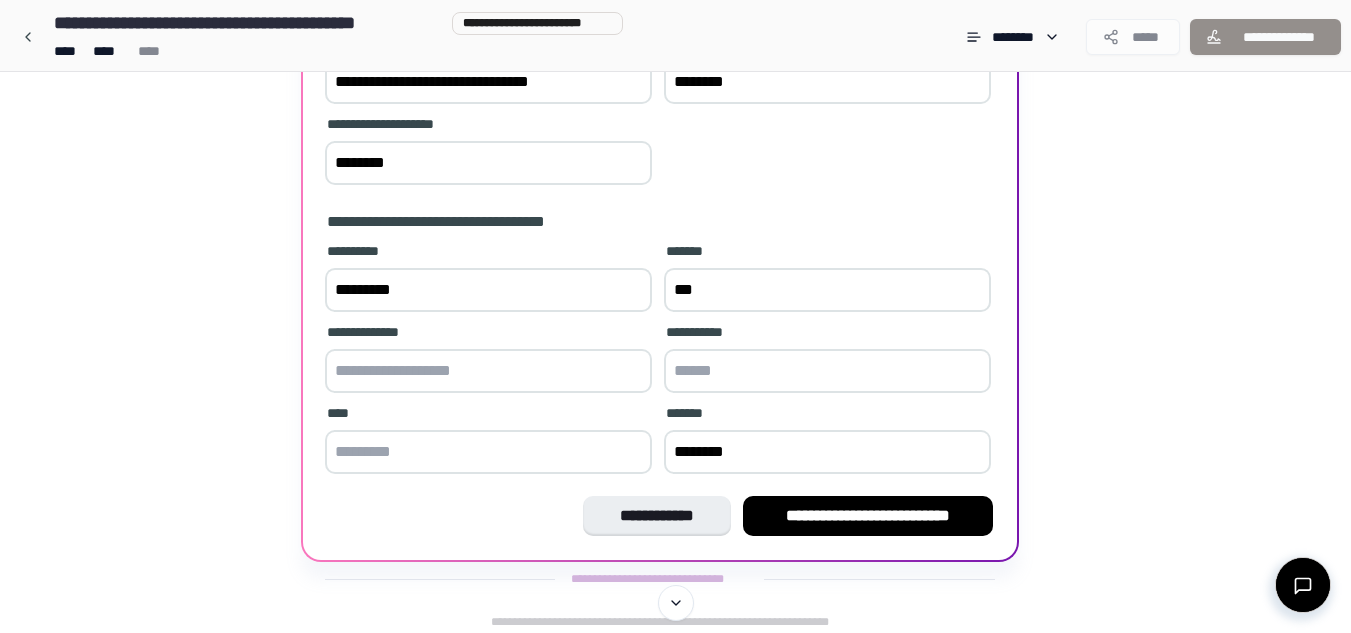 click on "**********" at bounding box center (868, 516) 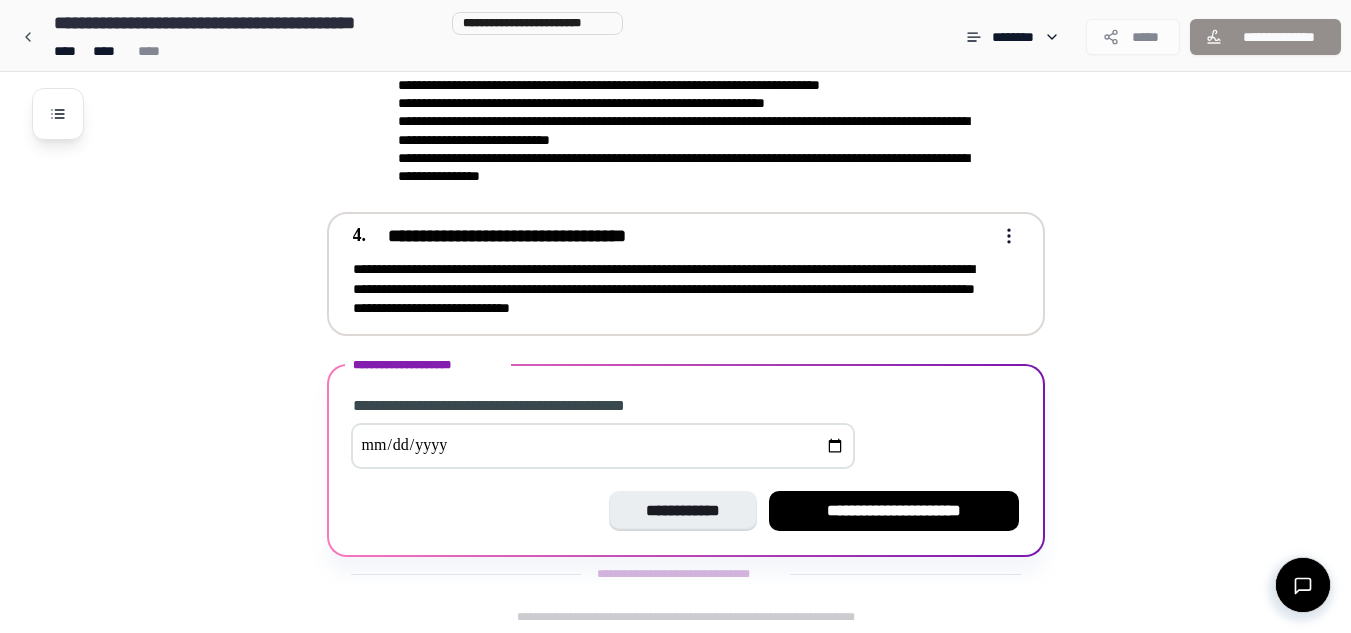 scroll, scrollTop: 911, scrollLeft: 0, axis: vertical 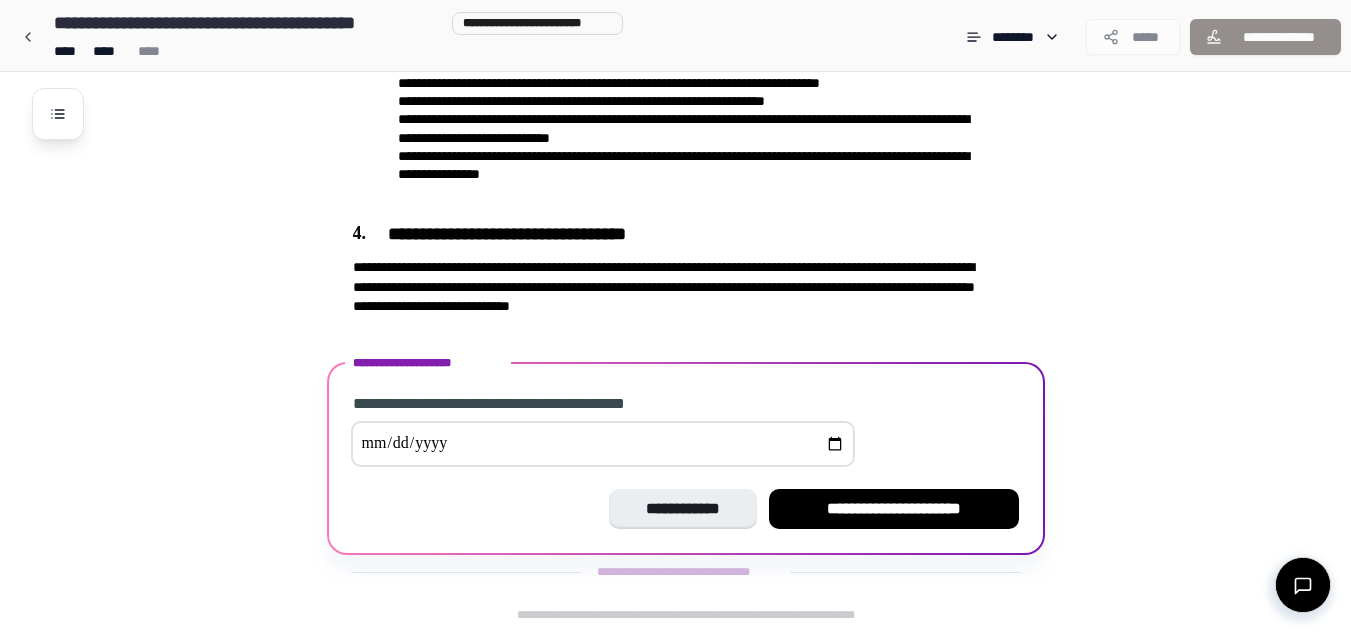 click at bounding box center [603, 444] 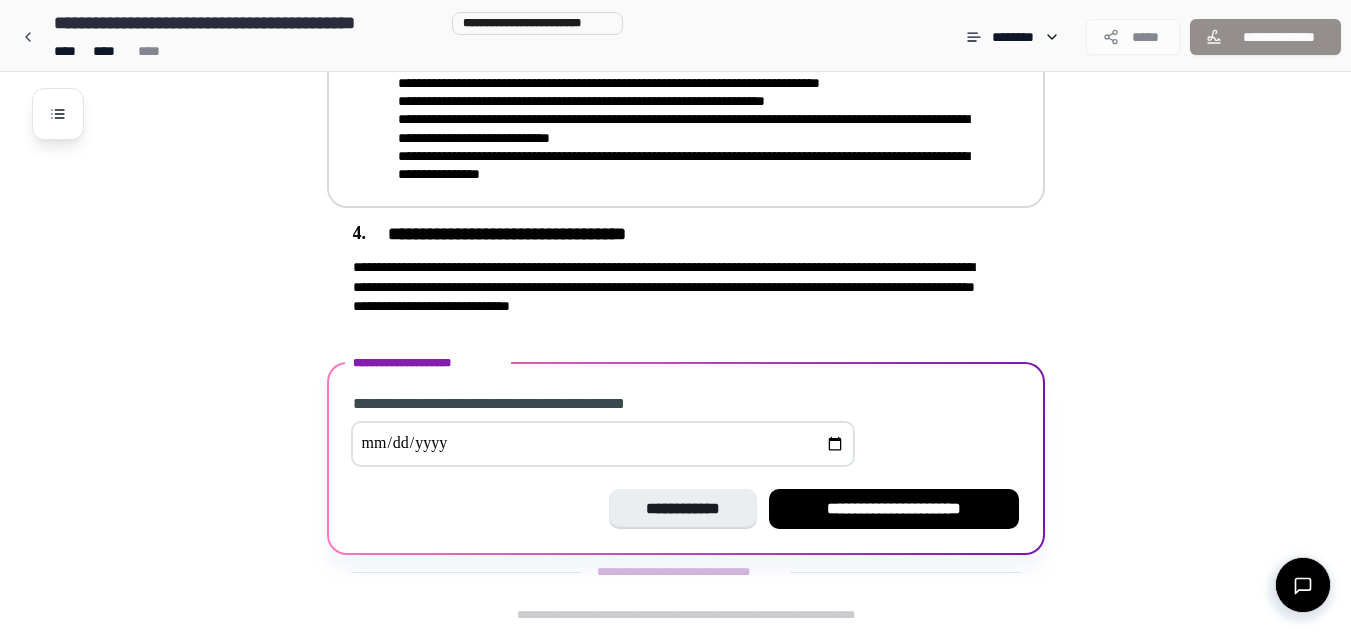 type on "**********" 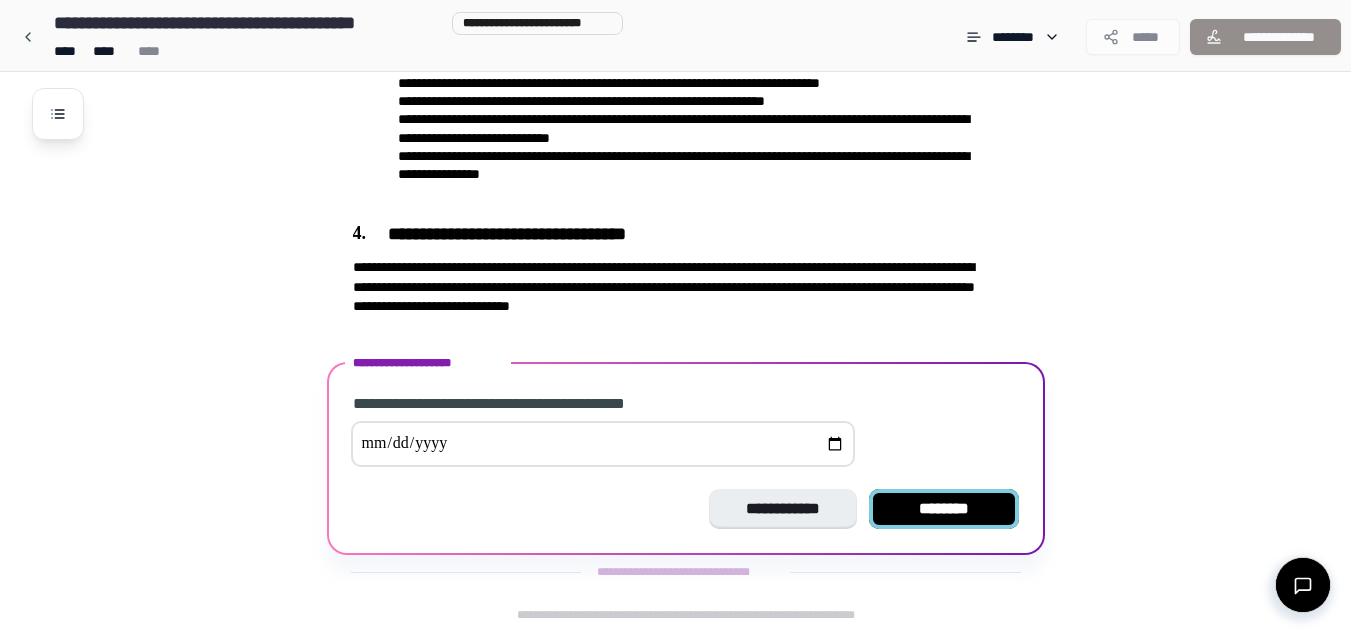 click on "********" at bounding box center [944, 509] 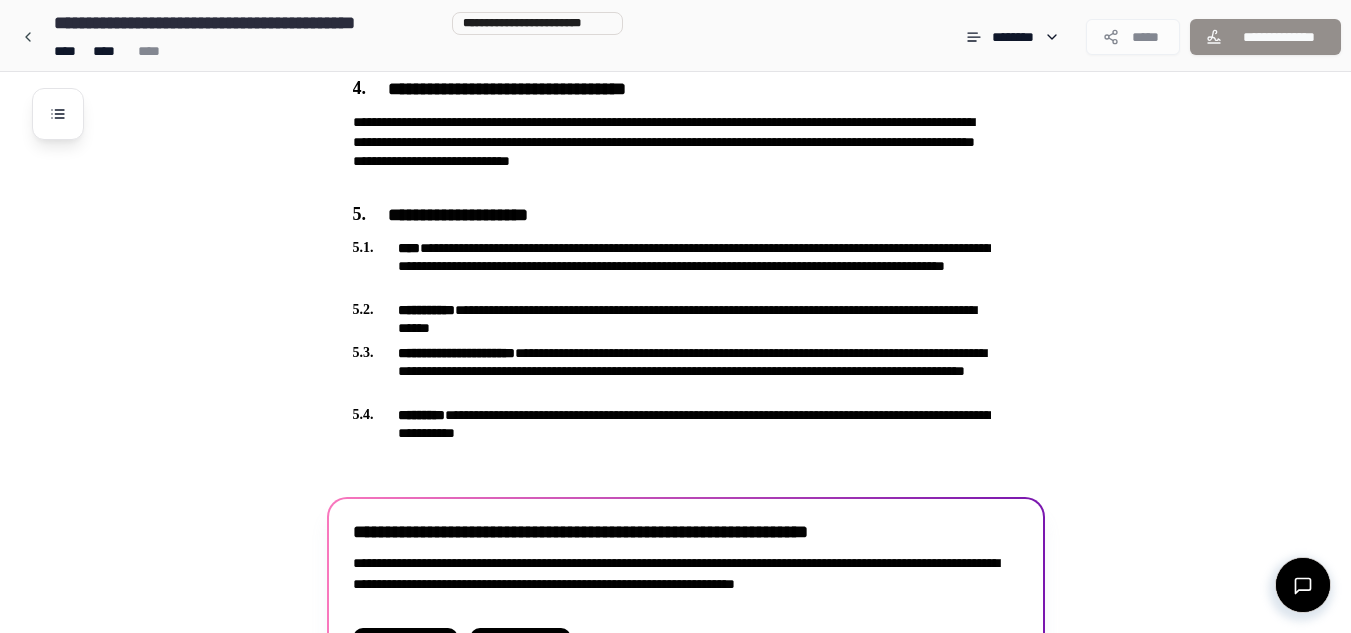 scroll, scrollTop: 1195, scrollLeft: 0, axis: vertical 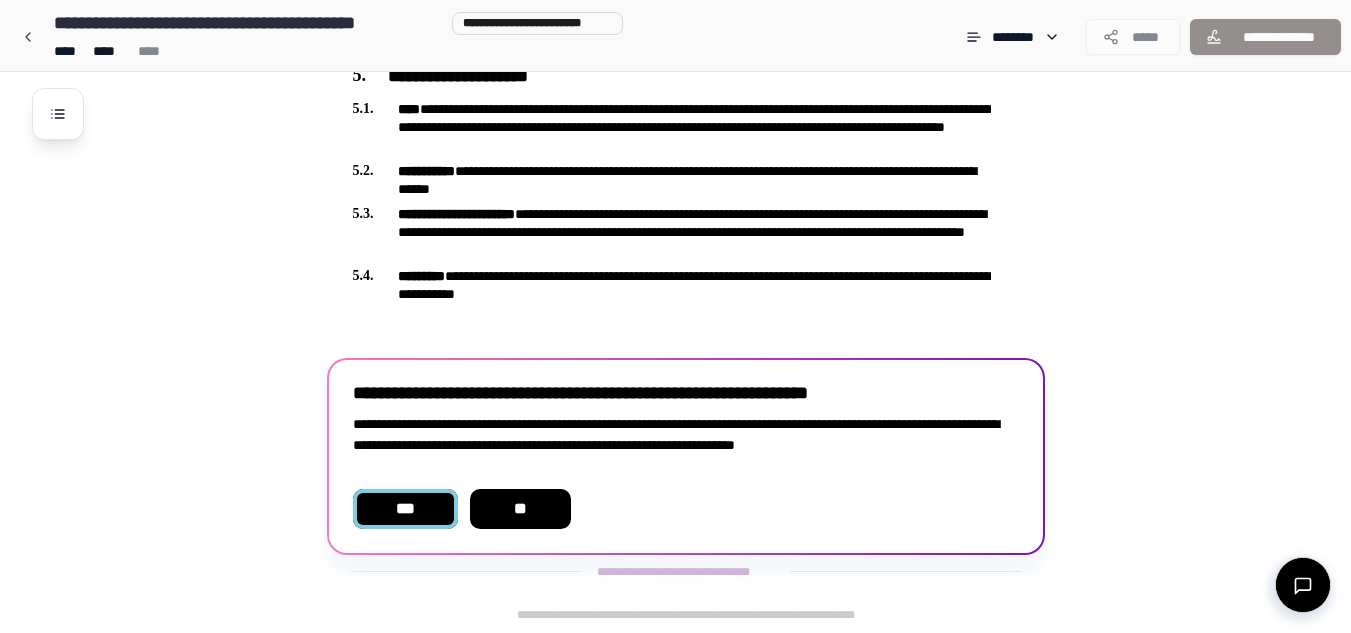 click on "***" at bounding box center (405, 509) 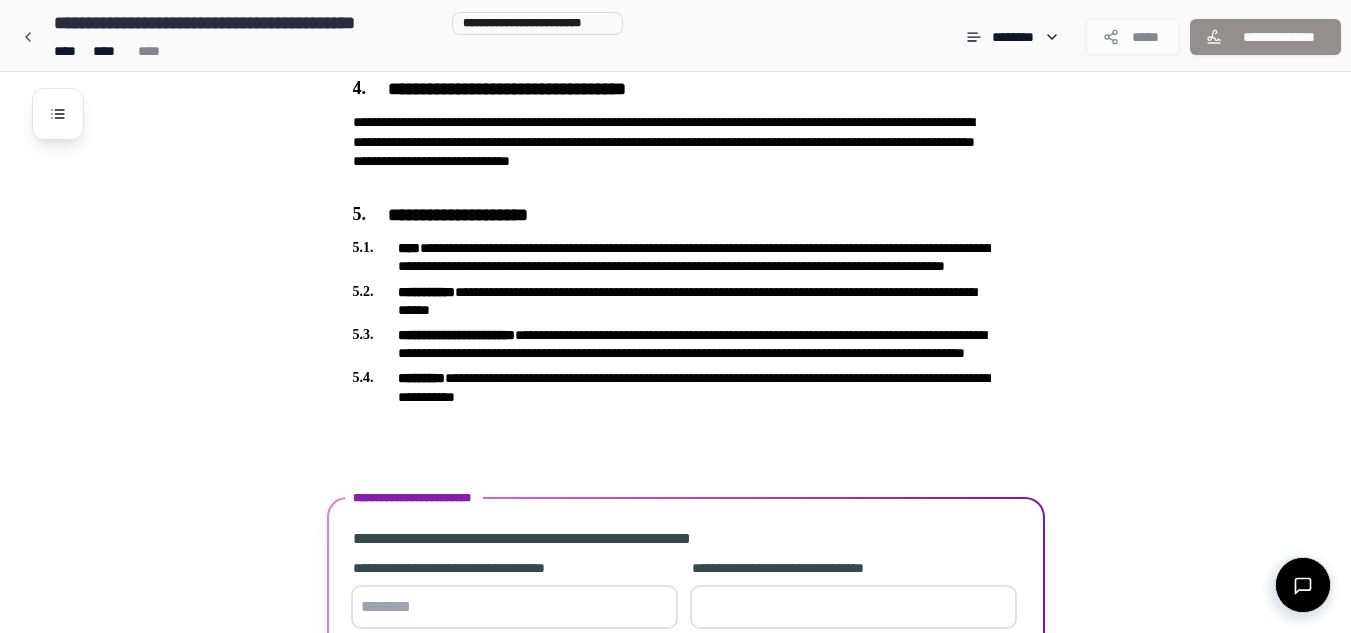 scroll, scrollTop: 1218, scrollLeft: 0, axis: vertical 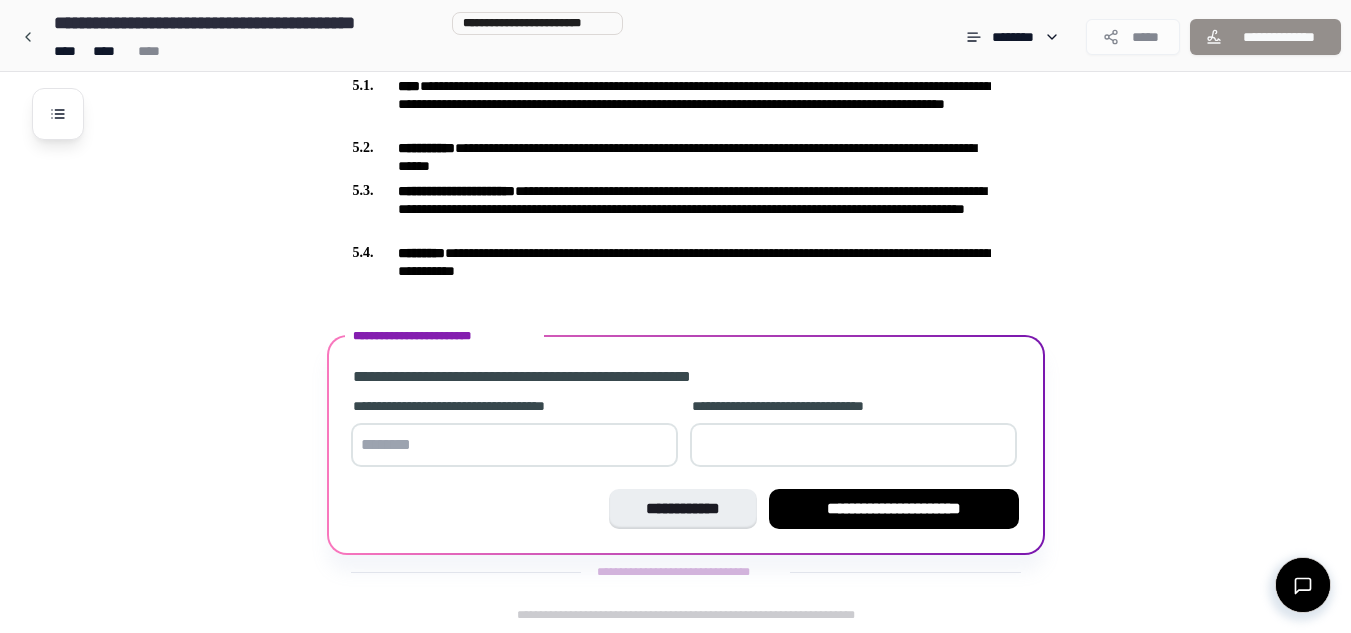 click at bounding box center (853, 445) 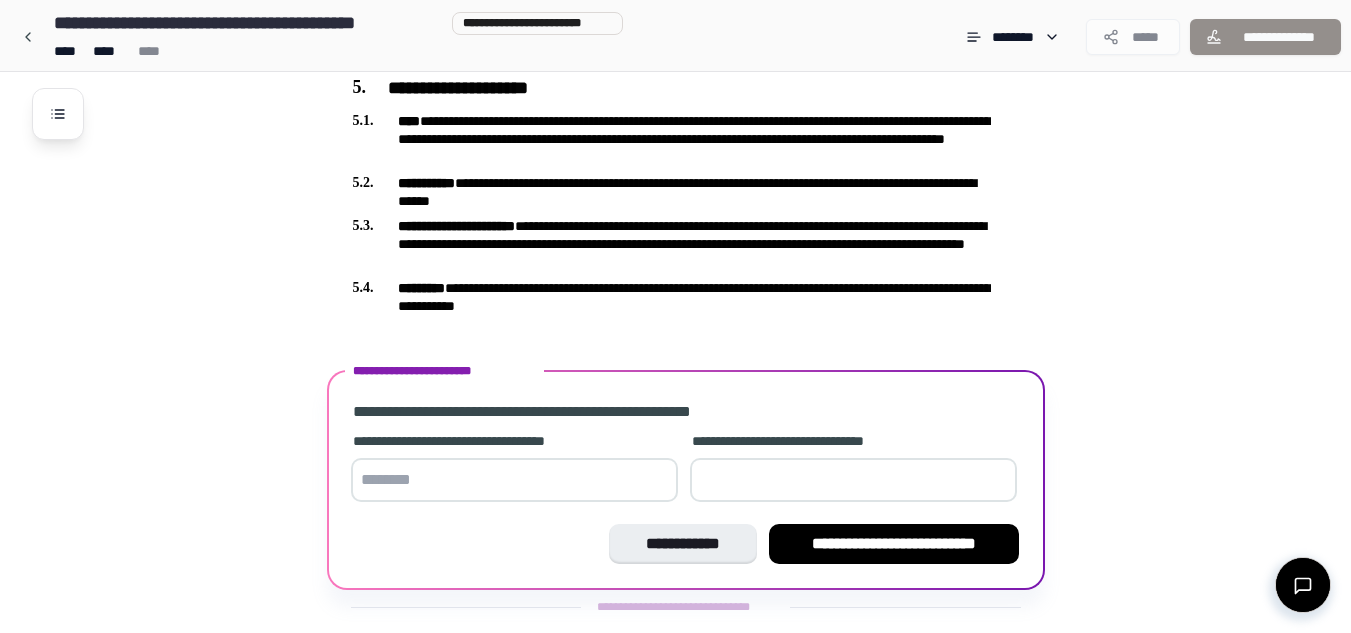 scroll, scrollTop: 1218, scrollLeft: 0, axis: vertical 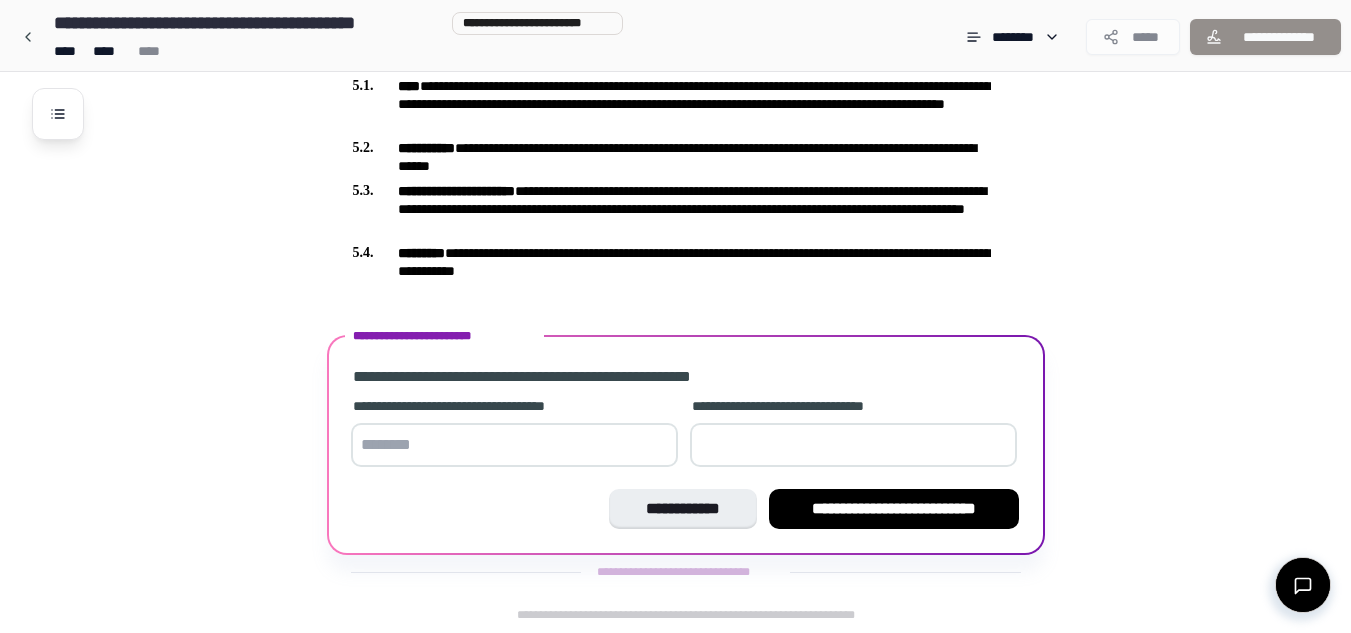type on "**" 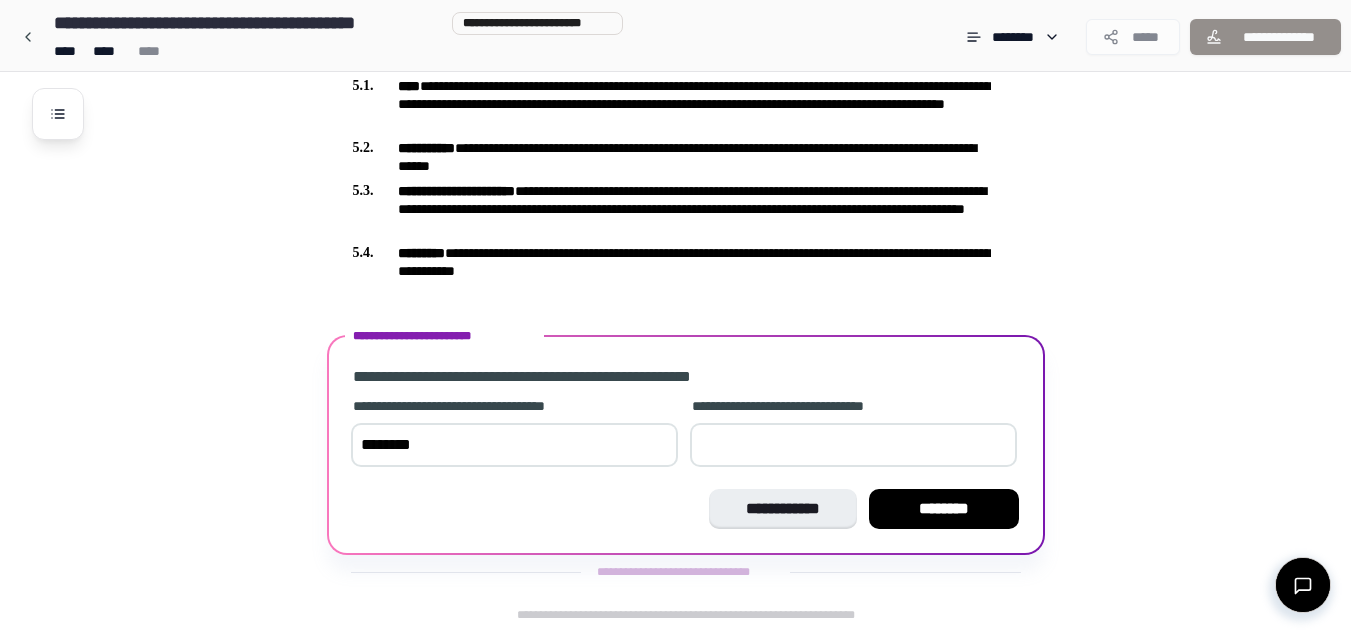click on "********" at bounding box center [514, 445] 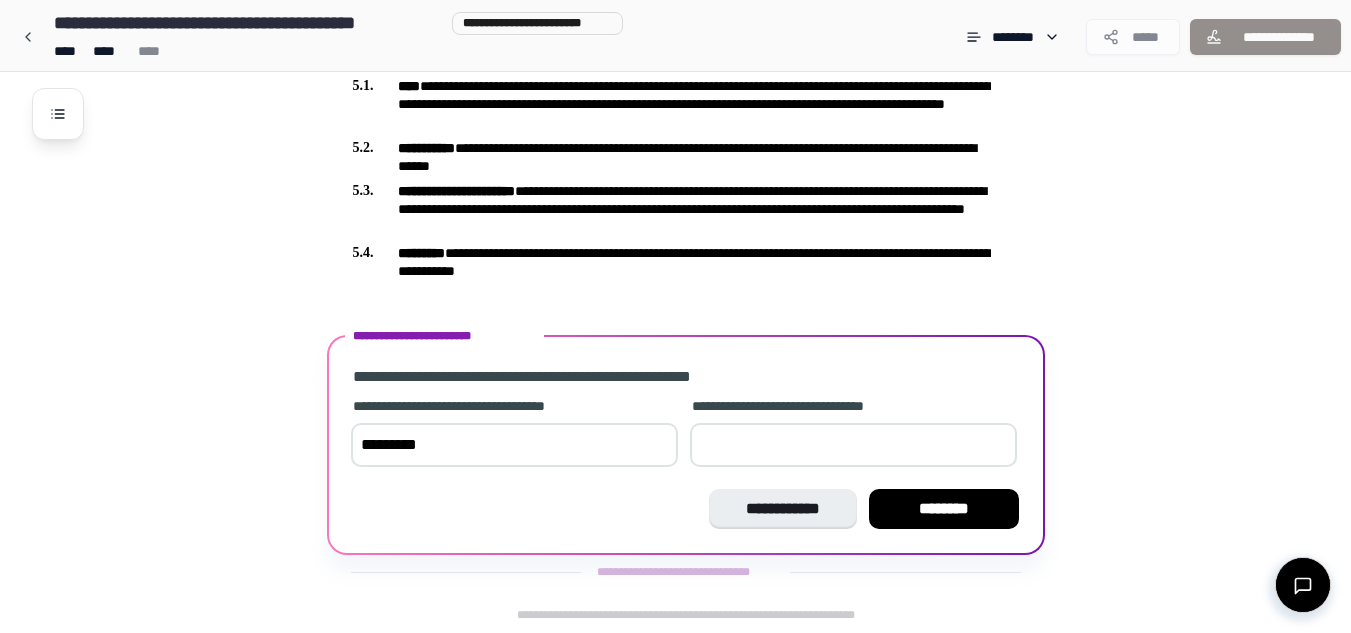 drag, startPoint x: 581, startPoint y: 446, endPoint x: 528, endPoint y: 463, distance: 55.65968 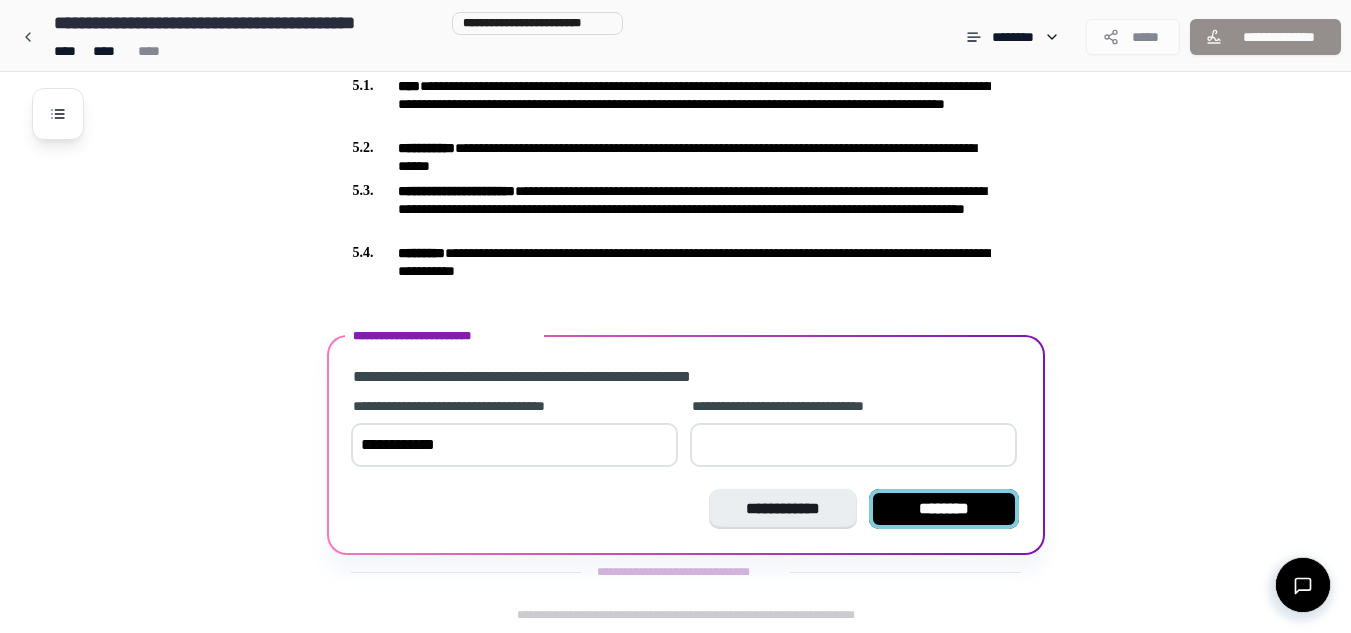 type on "**********" 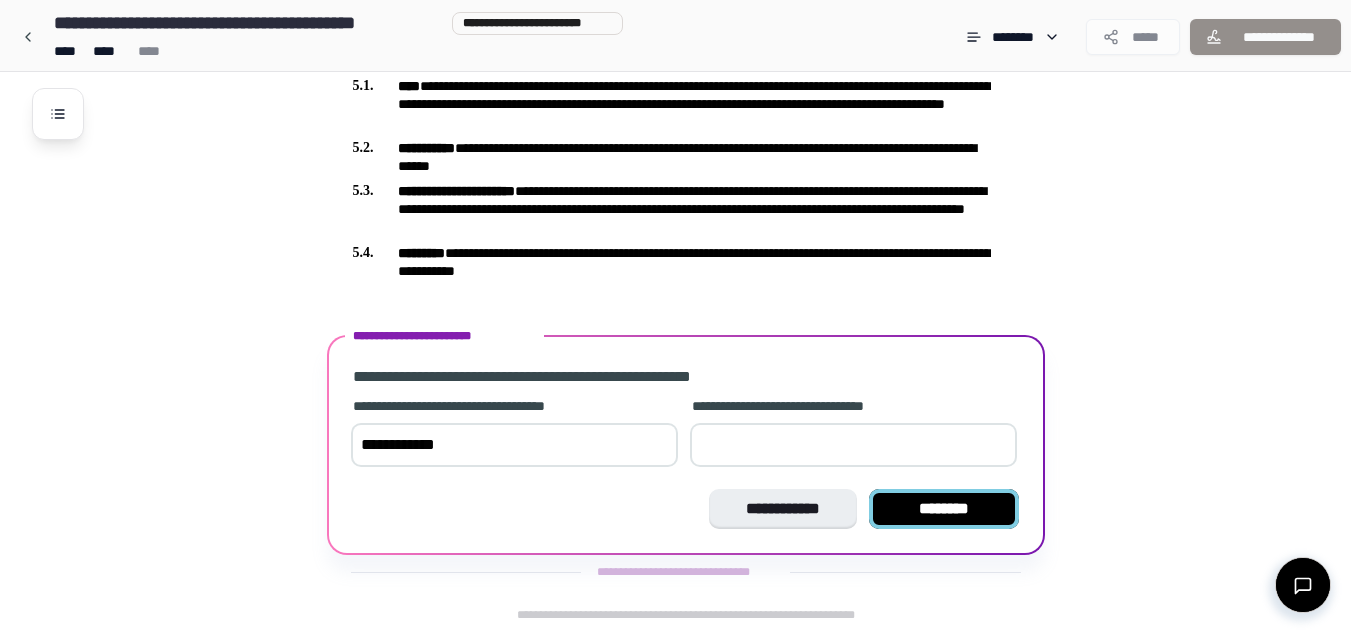 click on "********" at bounding box center [944, 509] 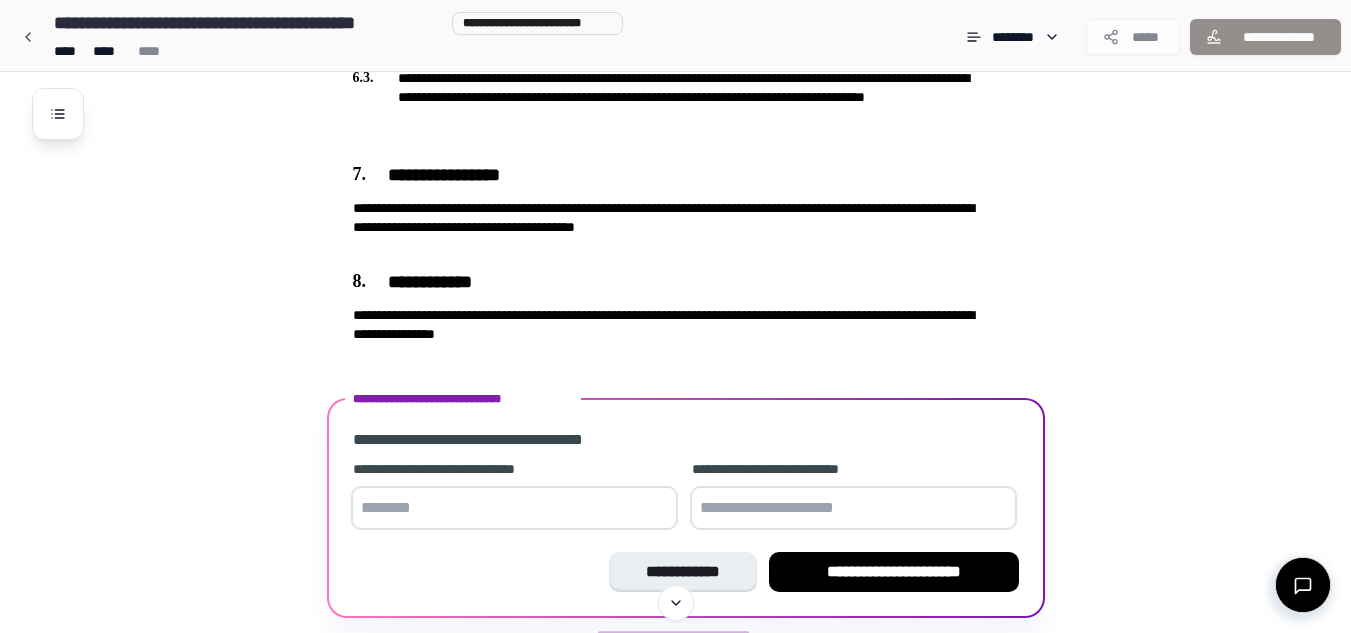 scroll, scrollTop: 1781, scrollLeft: 0, axis: vertical 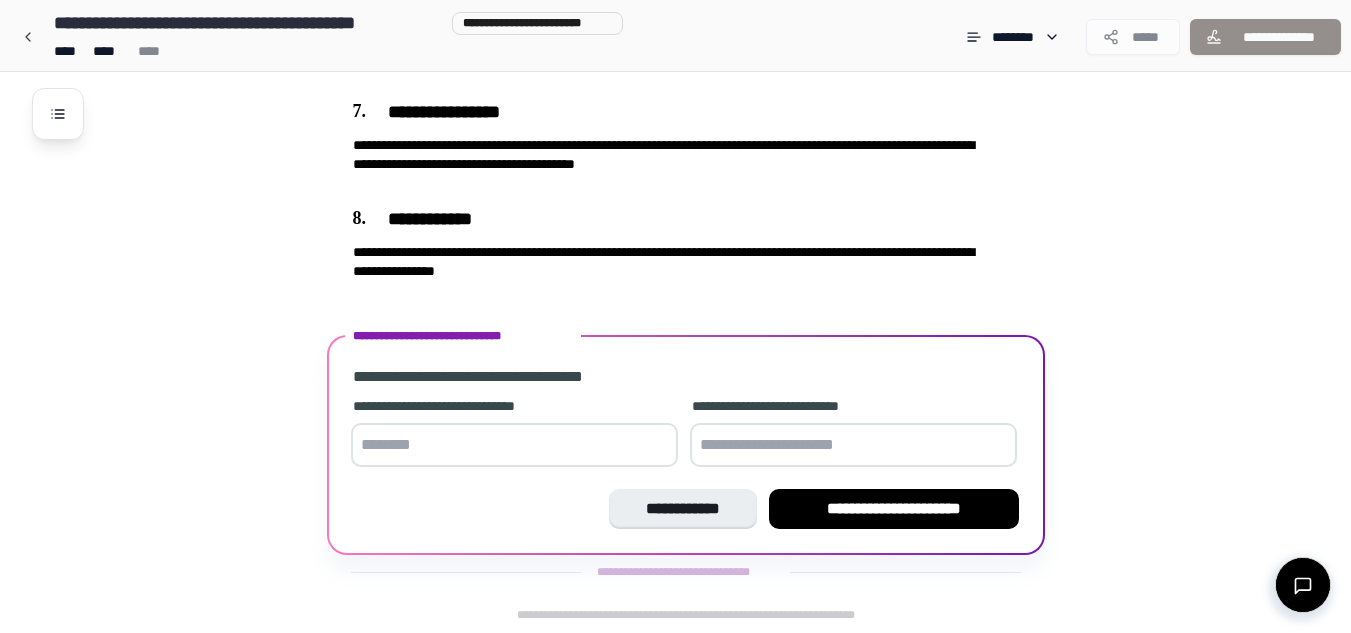 click at bounding box center [514, 445] 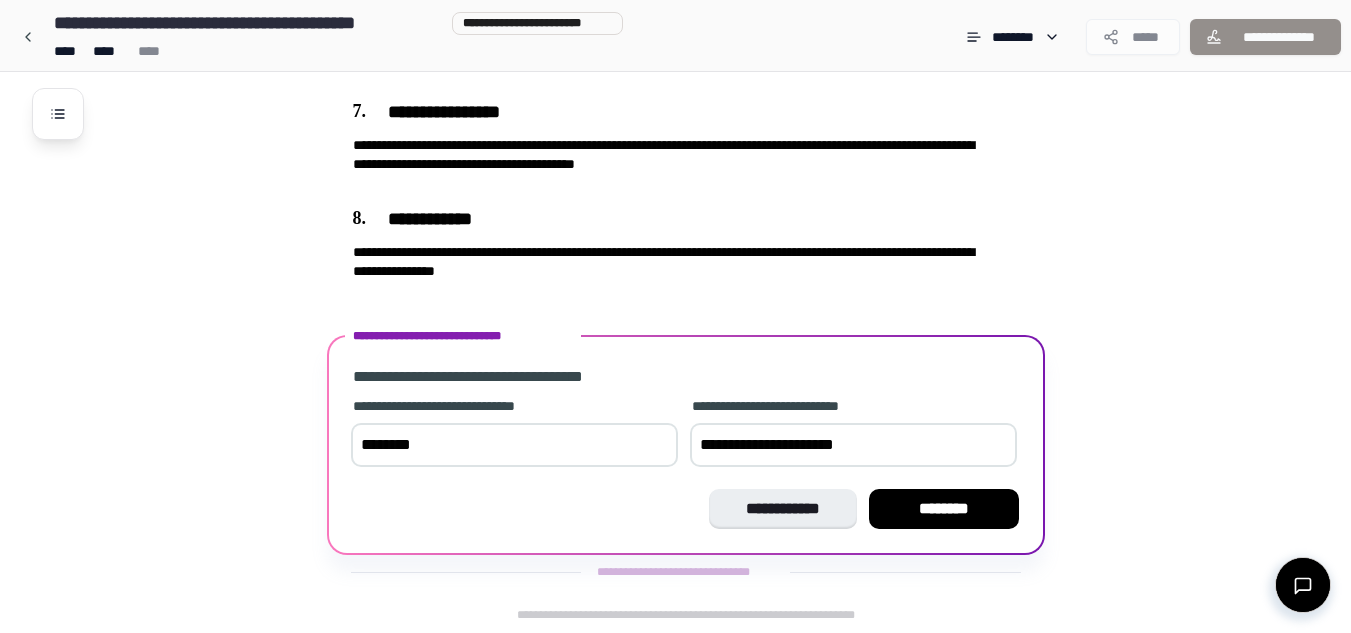 drag, startPoint x: 794, startPoint y: 442, endPoint x: 664, endPoint y: 445, distance: 130.0346 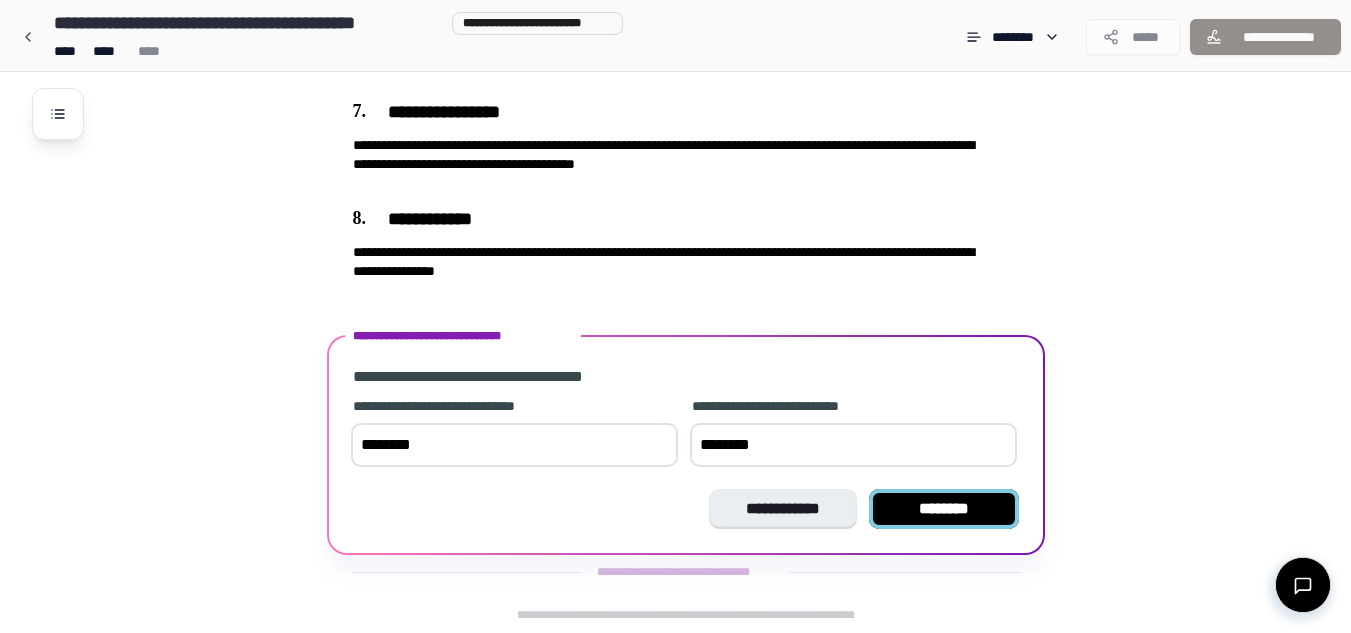 type on "********" 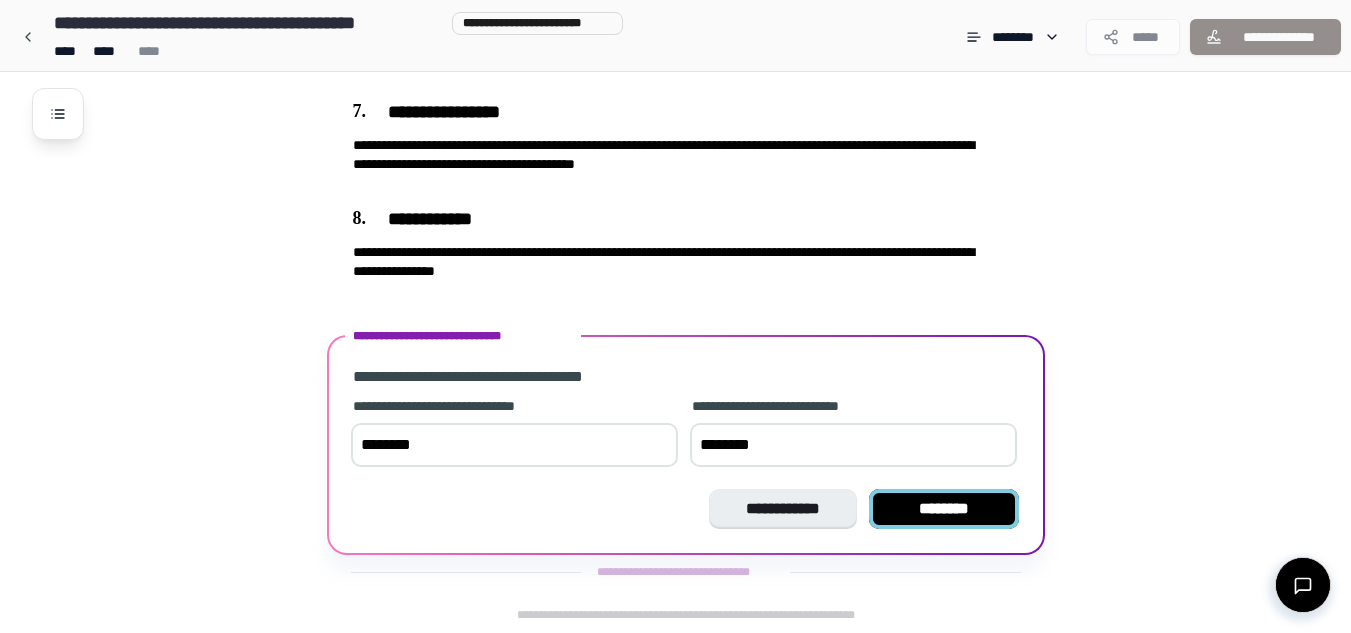click on "********" at bounding box center [944, 509] 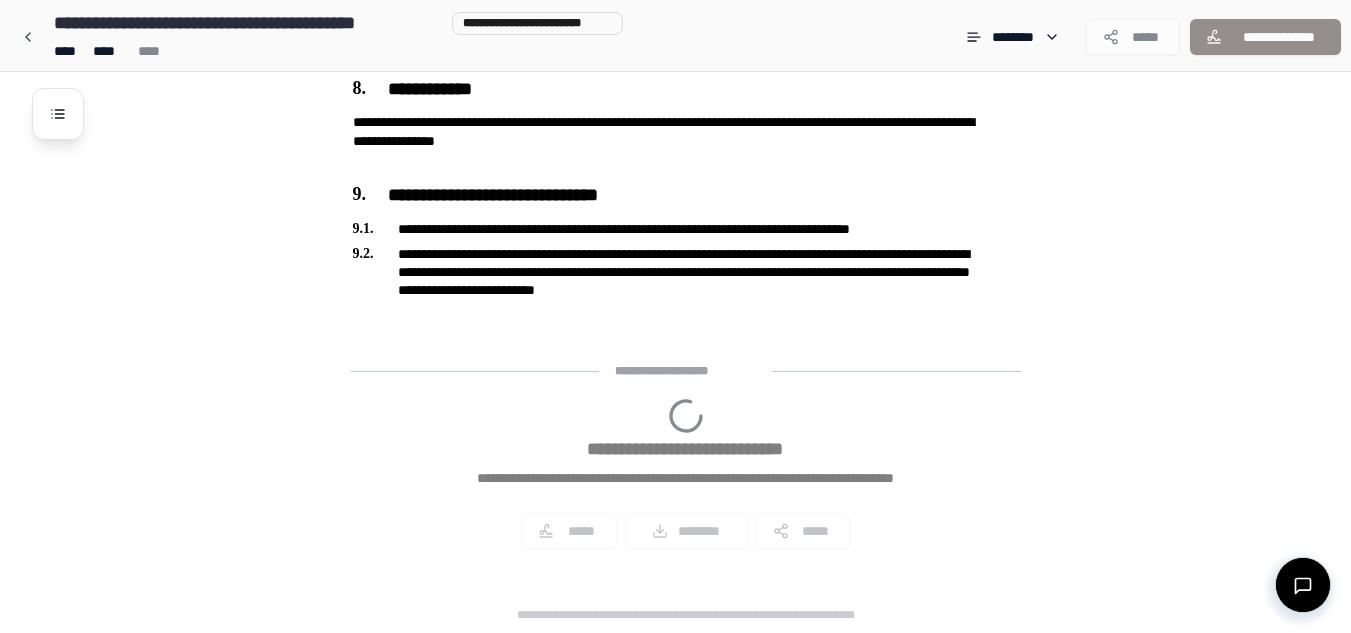 scroll, scrollTop: 2045, scrollLeft: 0, axis: vertical 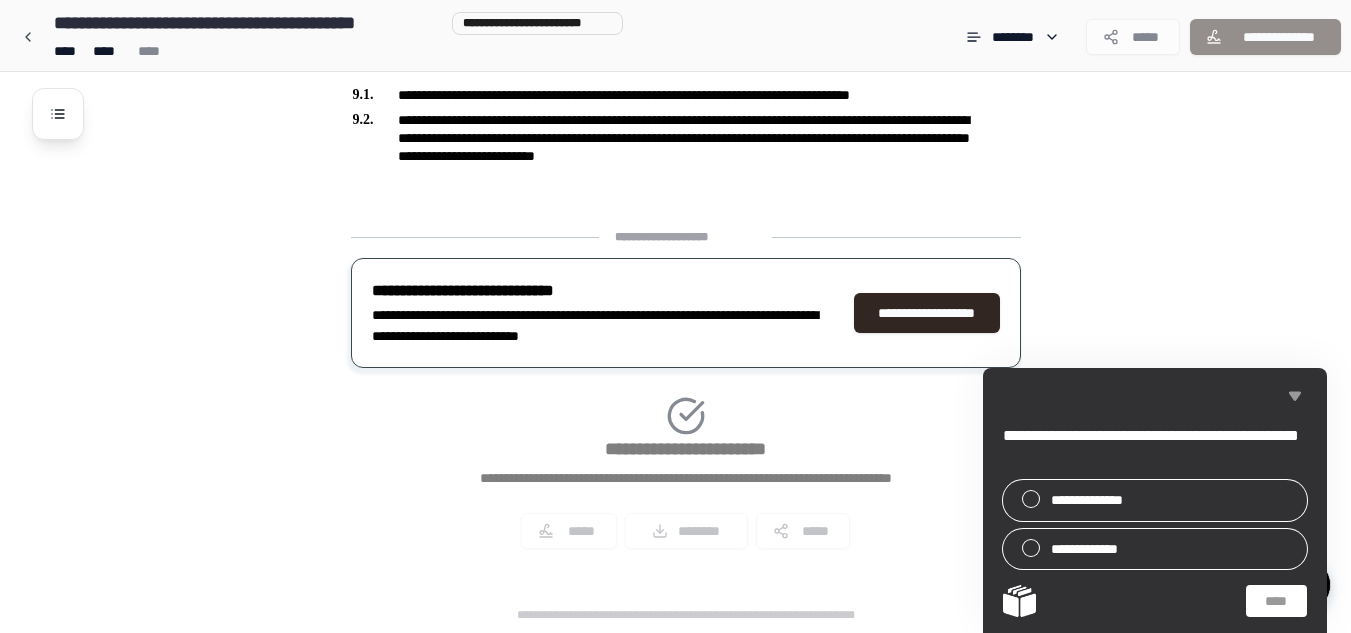 click 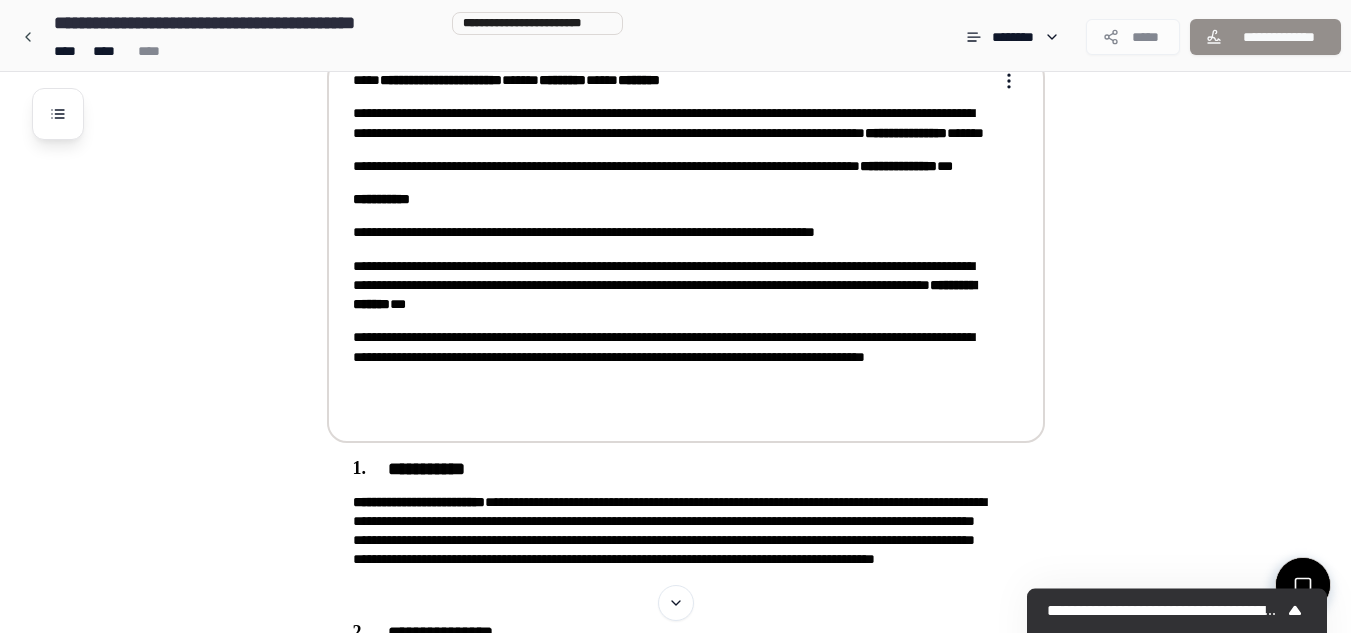 scroll, scrollTop: 0, scrollLeft: 0, axis: both 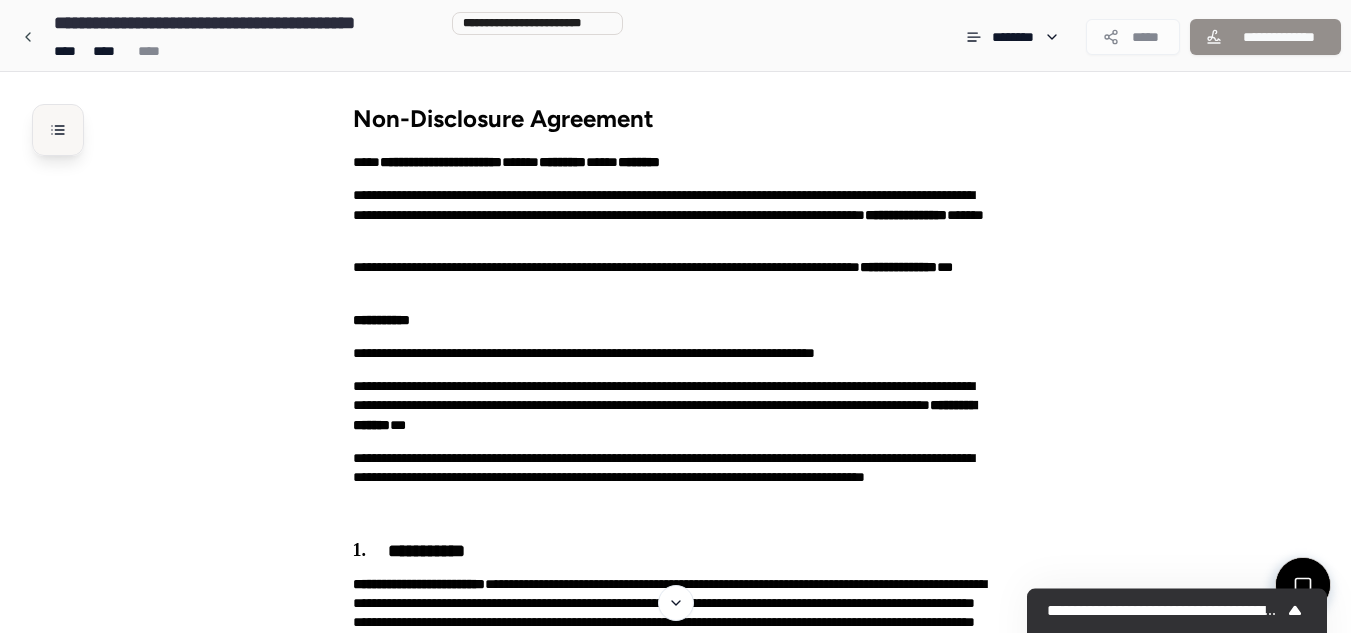 click at bounding box center [58, 130] 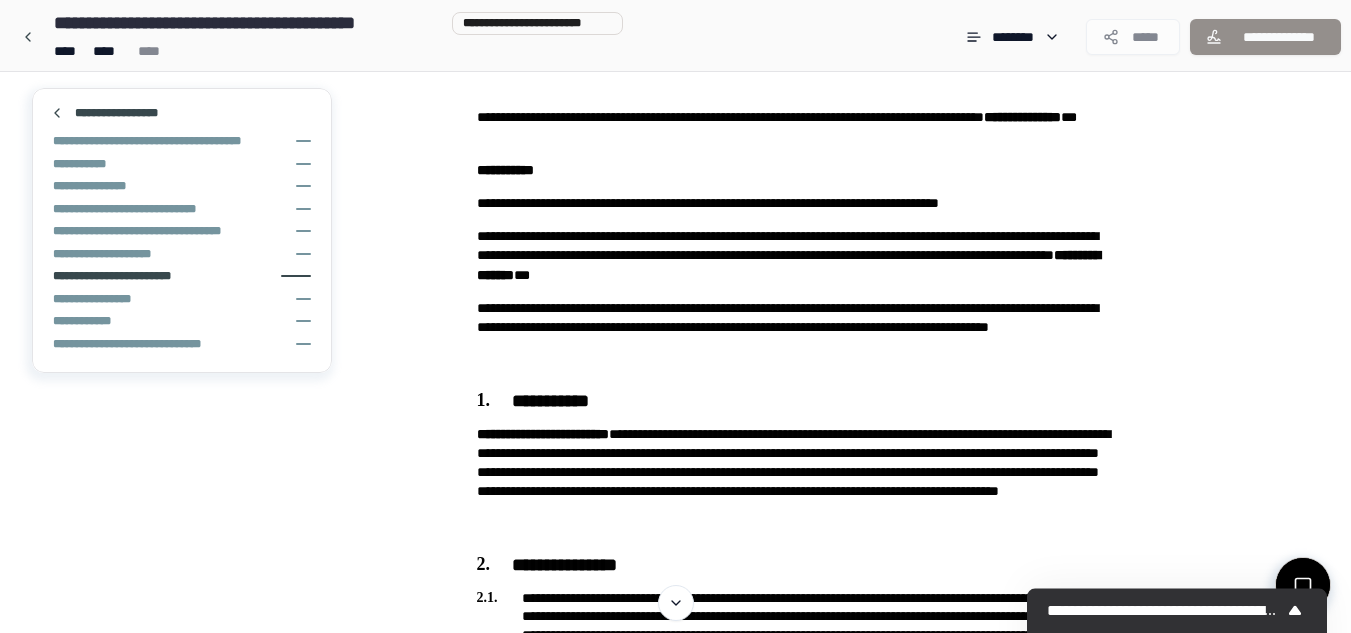 scroll, scrollTop: 0, scrollLeft: 0, axis: both 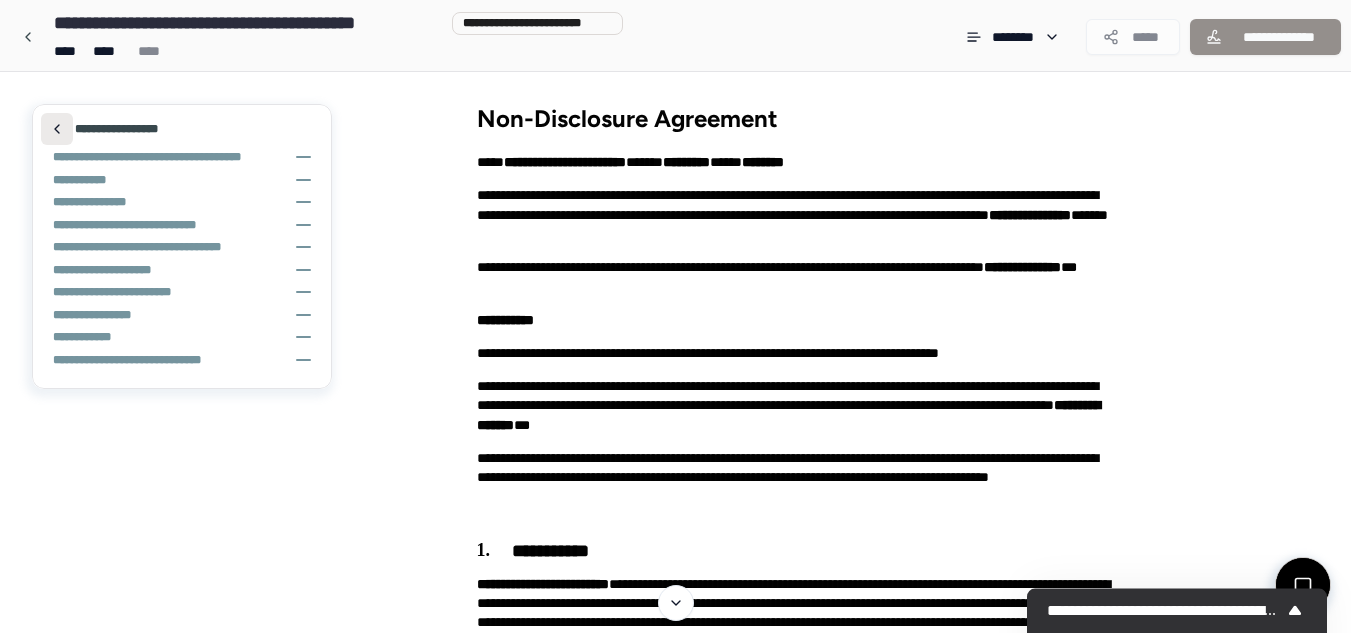 click at bounding box center (57, 129) 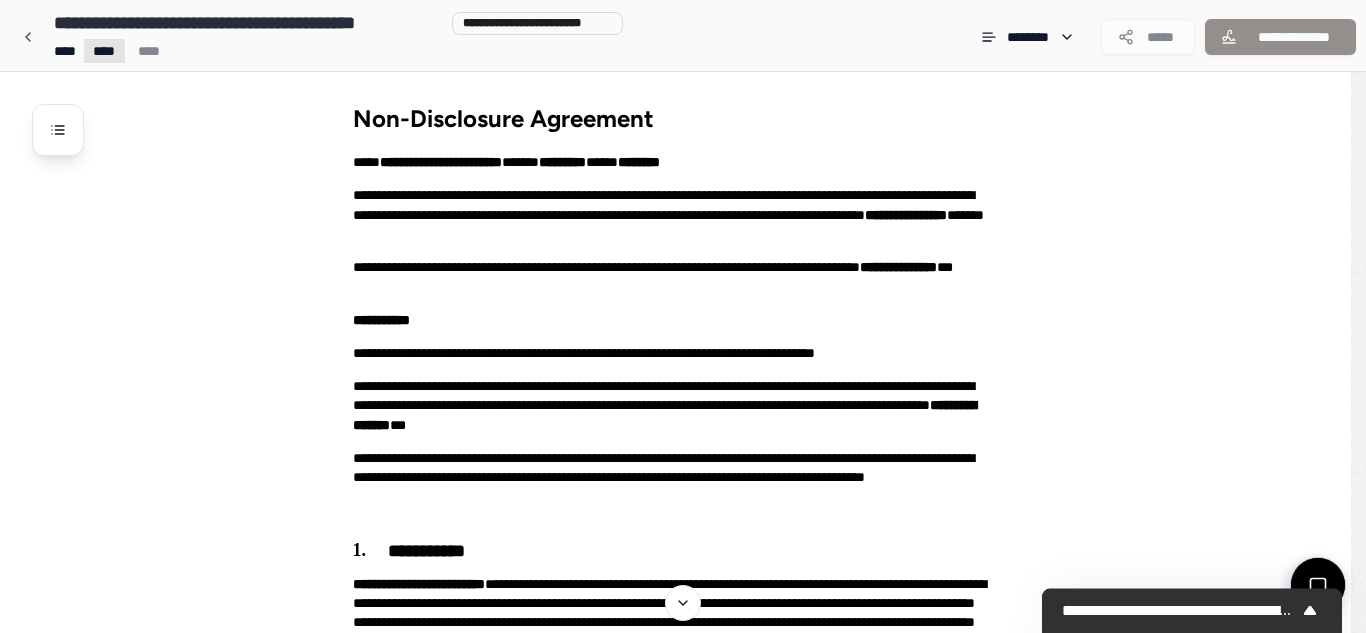 click on "**********" at bounding box center (675, 1339) 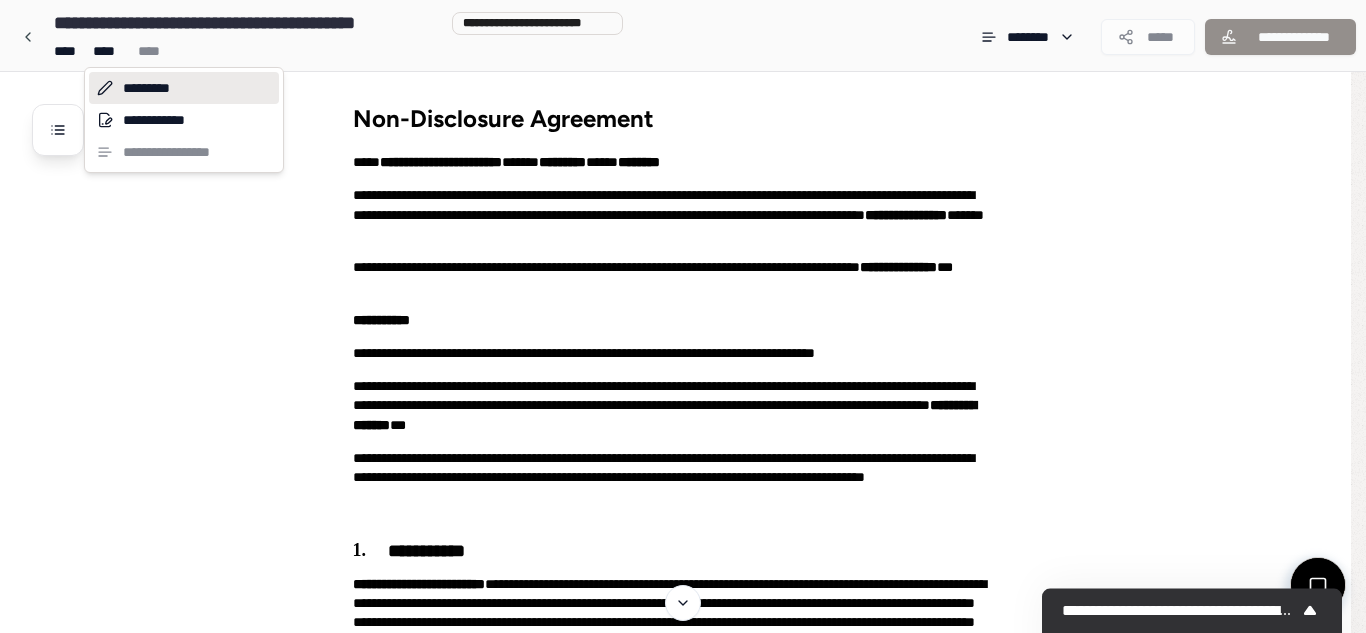 click on "*********" at bounding box center [184, 88] 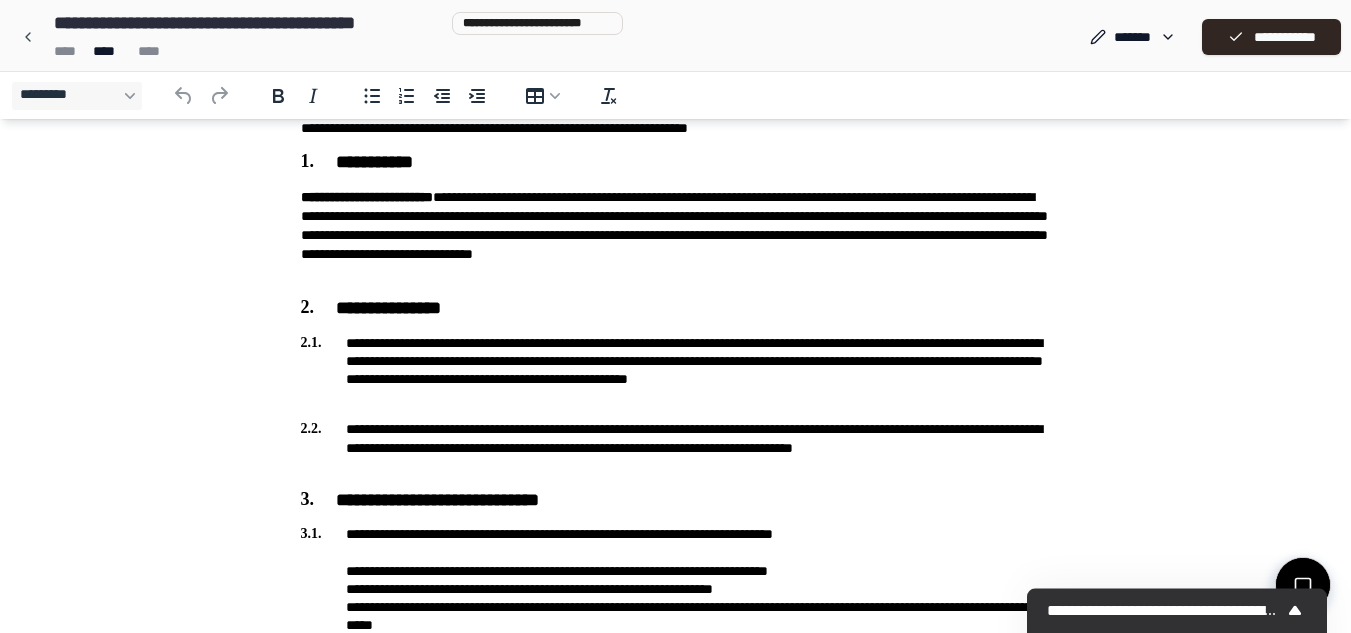 scroll, scrollTop: 0, scrollLeft: 0, axis: both 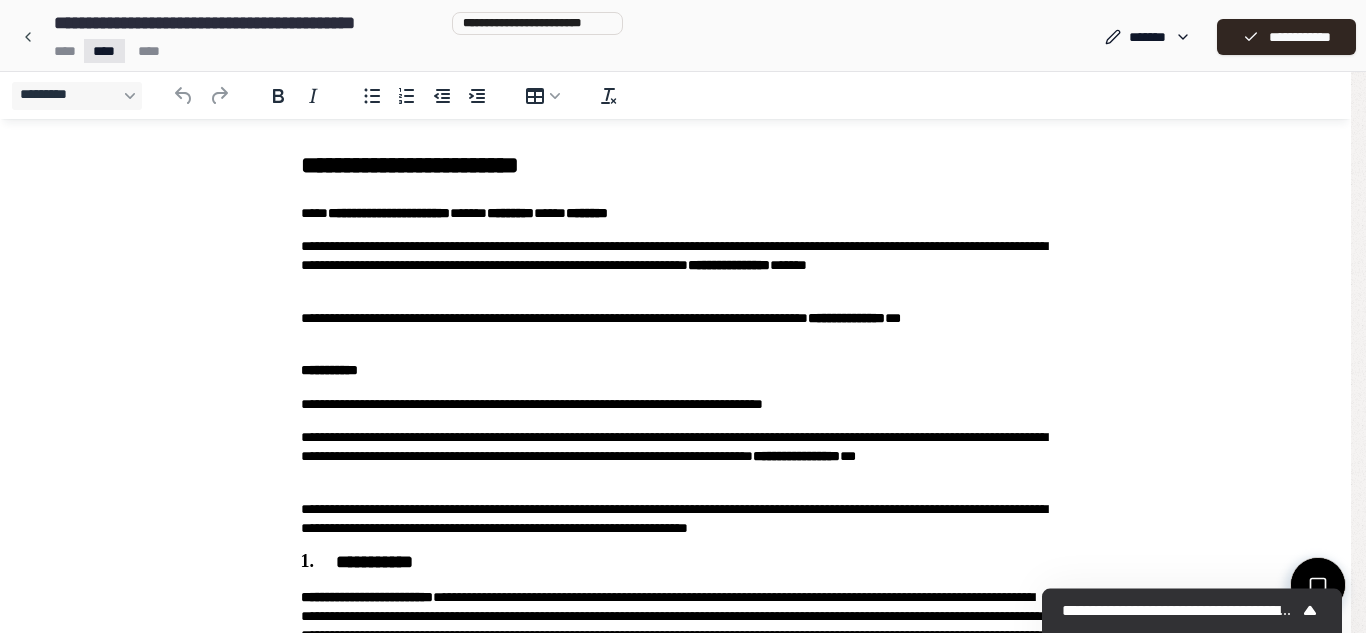 click on "**********" at bounding box center [675, 1054] 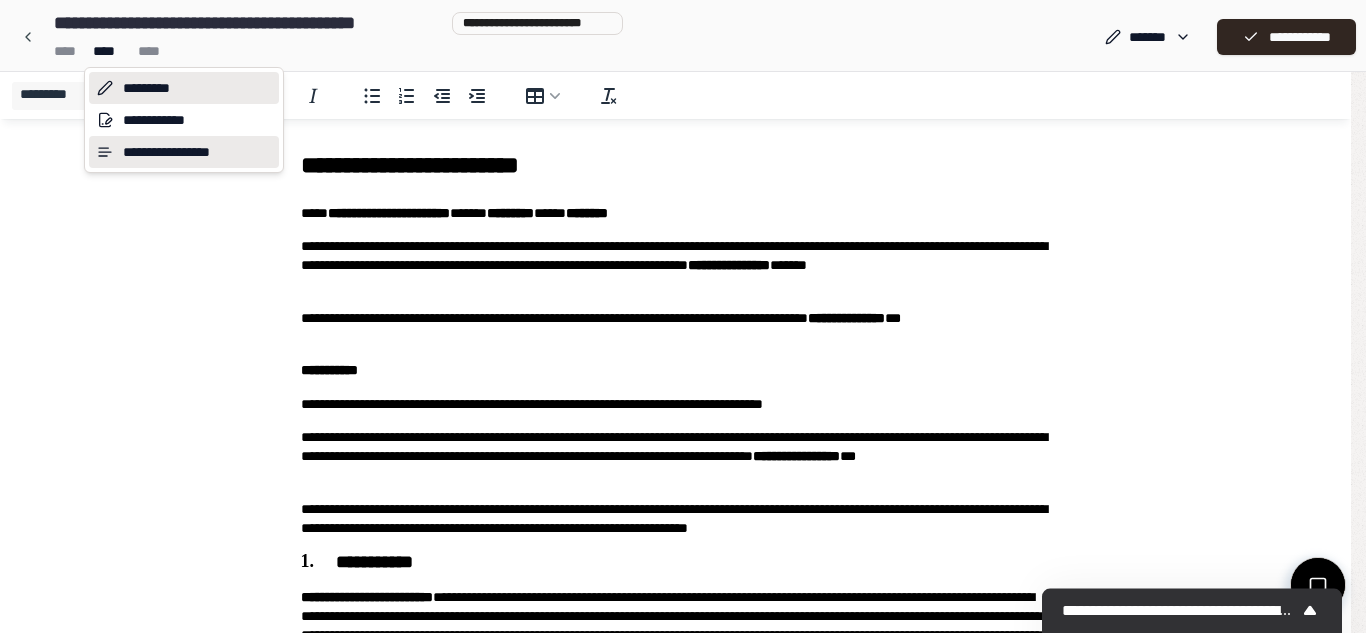 click on "**********" at bounding box center [184, 152] 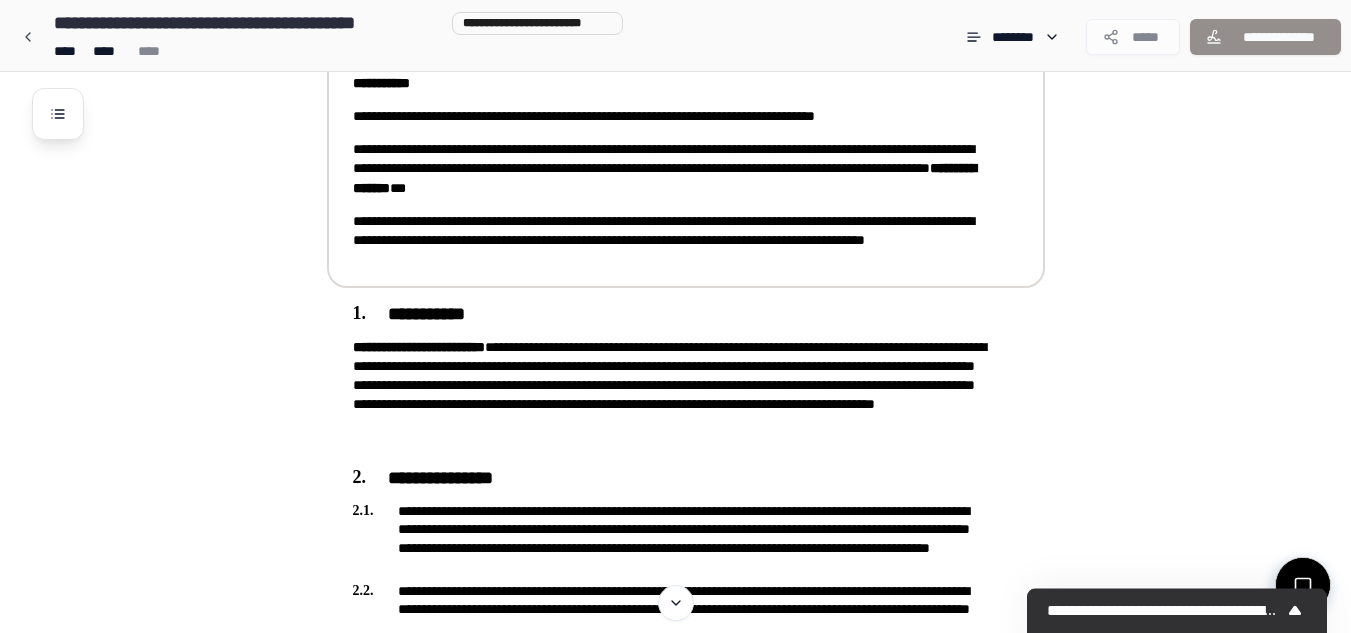 scroll, scrollTop: 0, scrollLeft: 0, axis: both 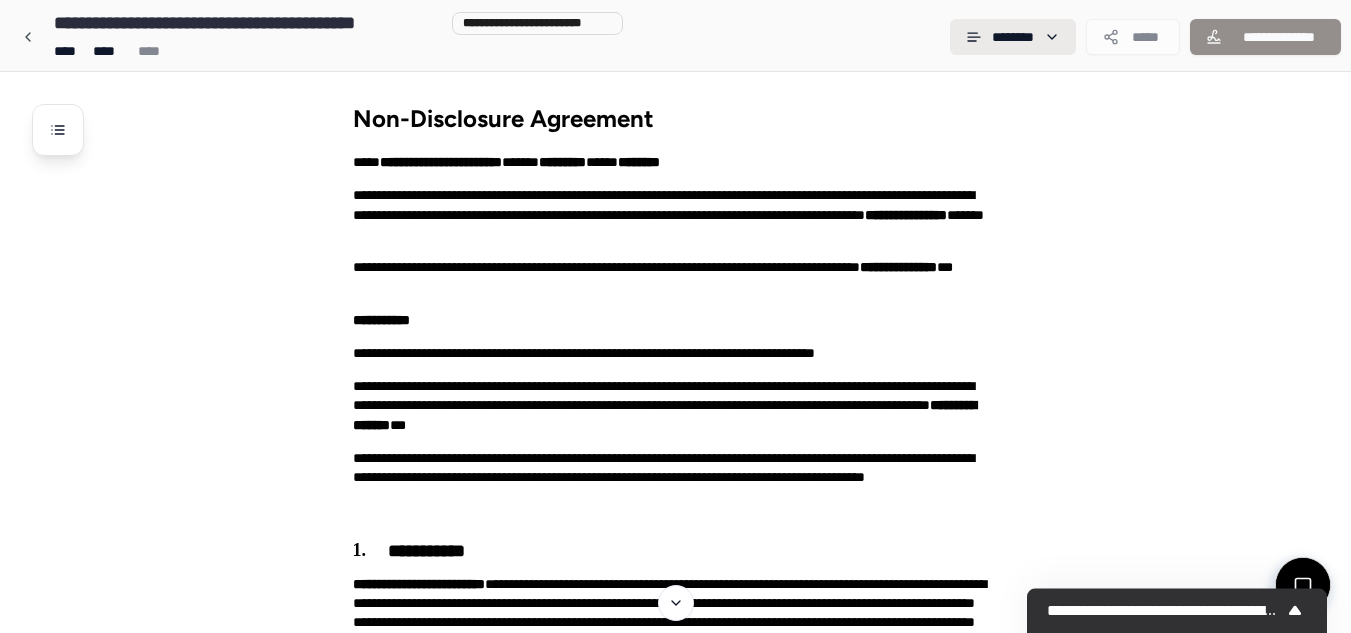 click on "**********" at bounding box center [675, 1339] 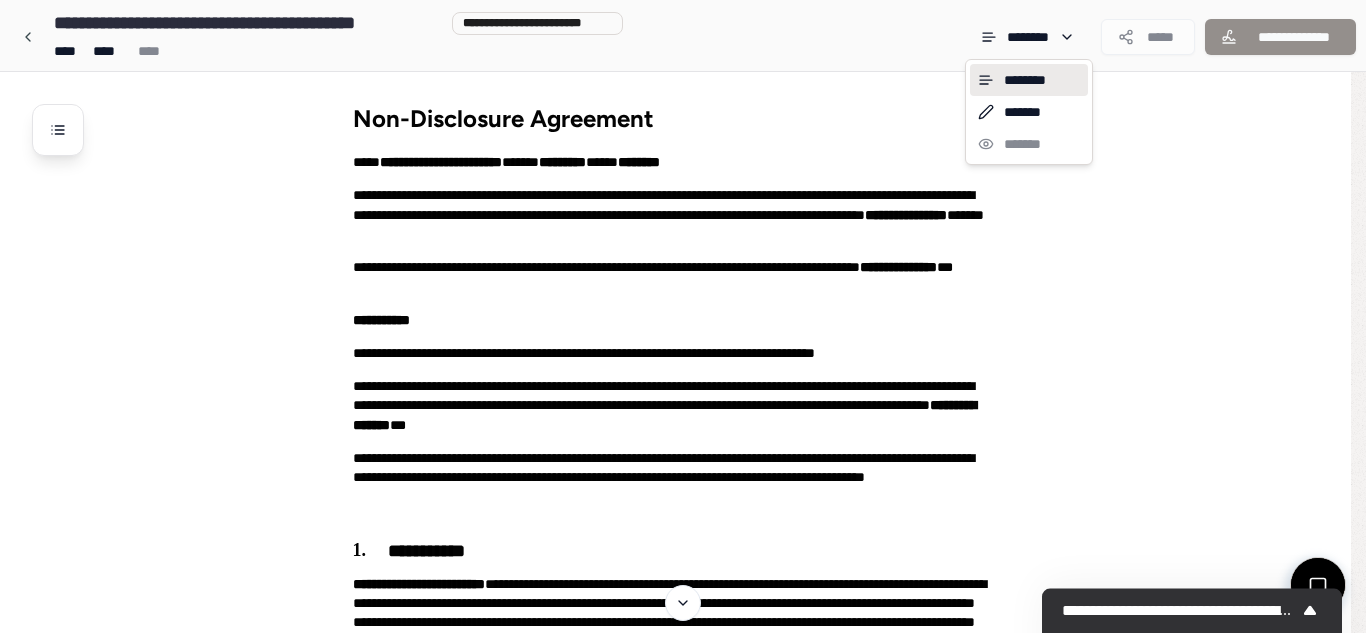 click on "**********" at bounding box center (683, 1339) 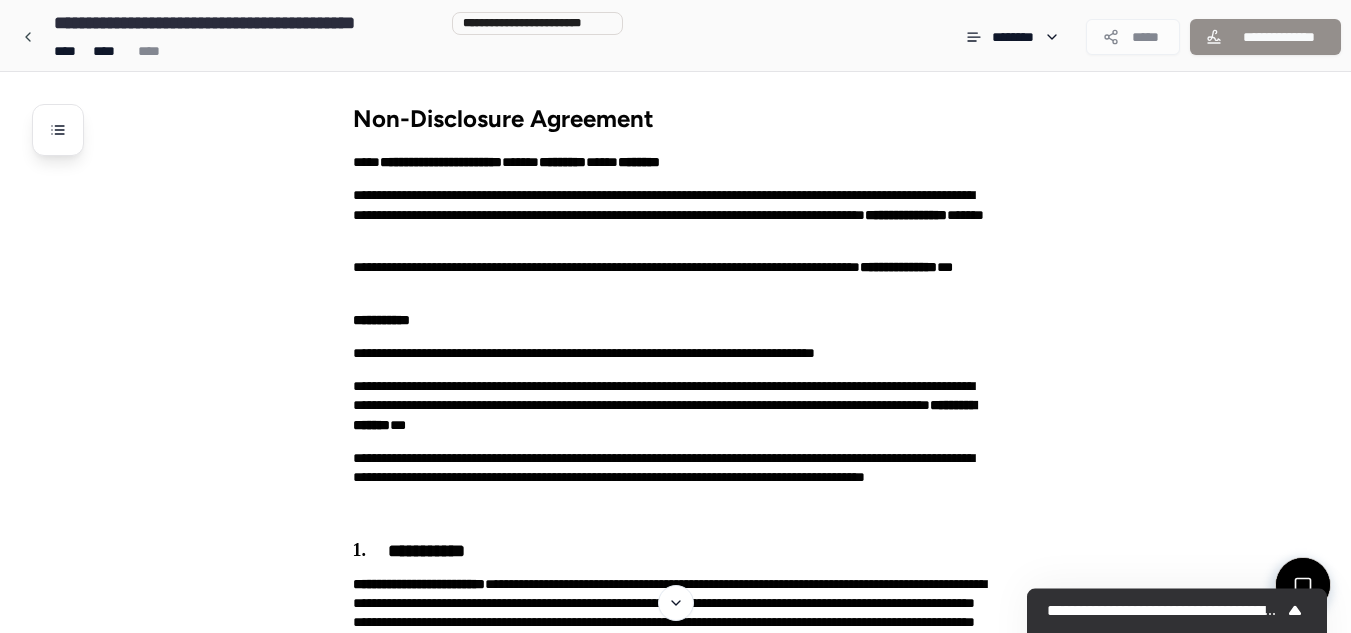 click on "**********" at bounding box center (701, 1375) 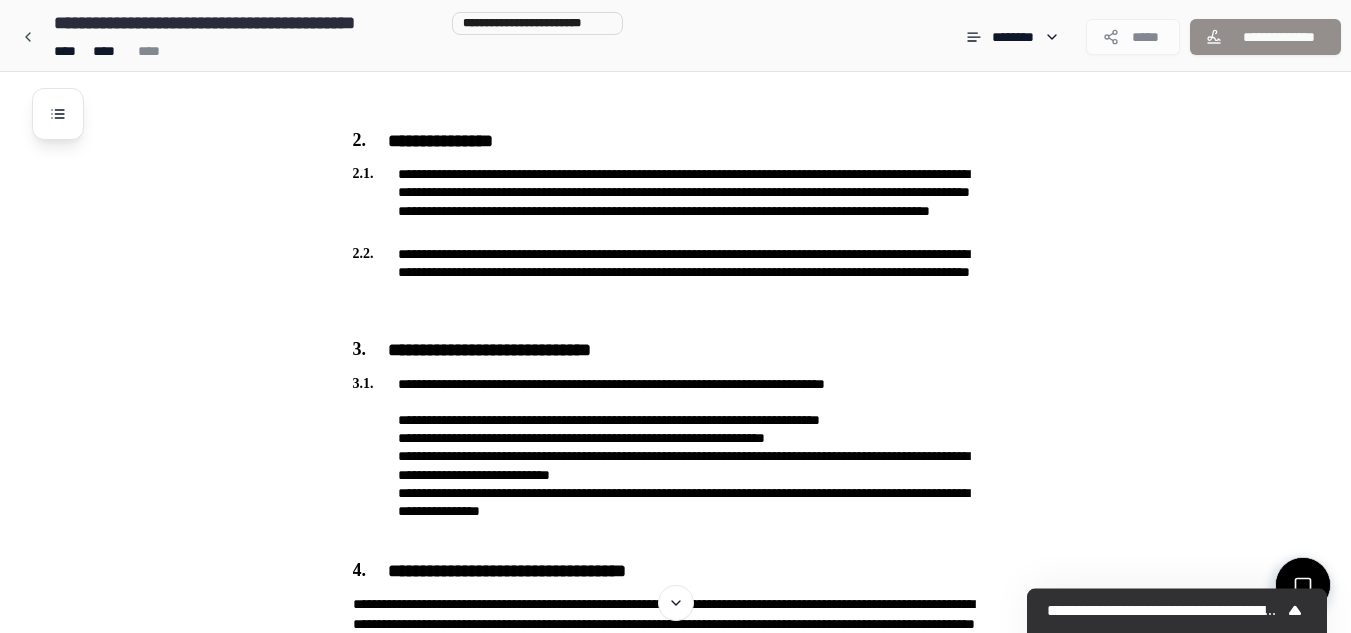 scroll, scrollTop: 600, scrollLeft: 0, axis: vertical 